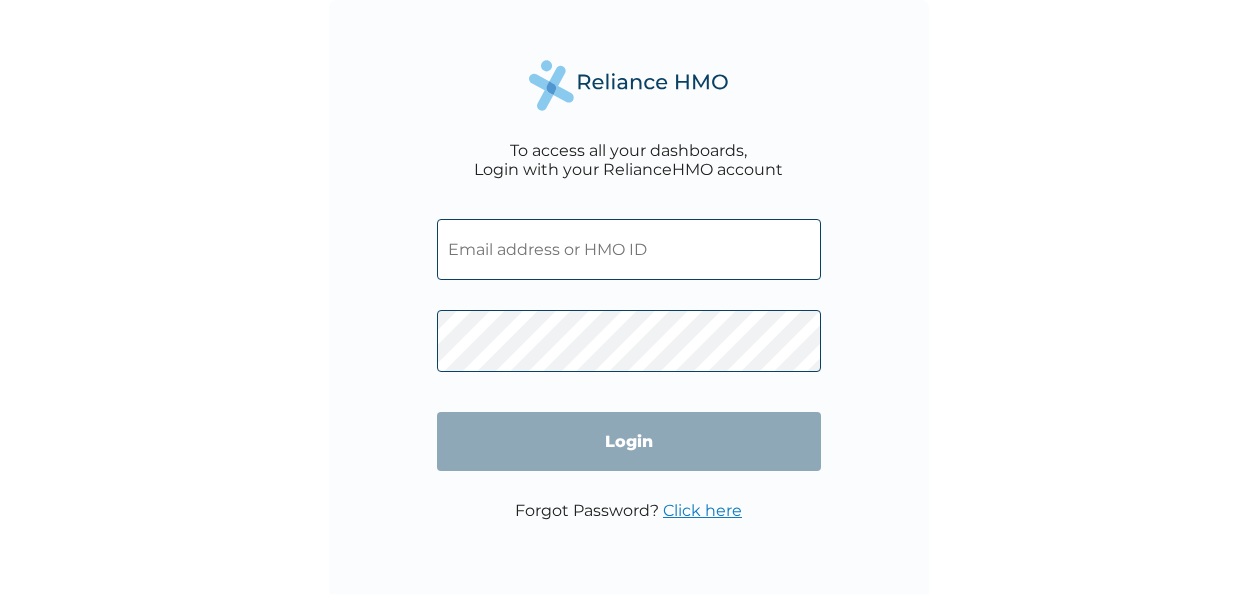 scroll, scrollTop: 0, scrollLeft: 0, axis: both 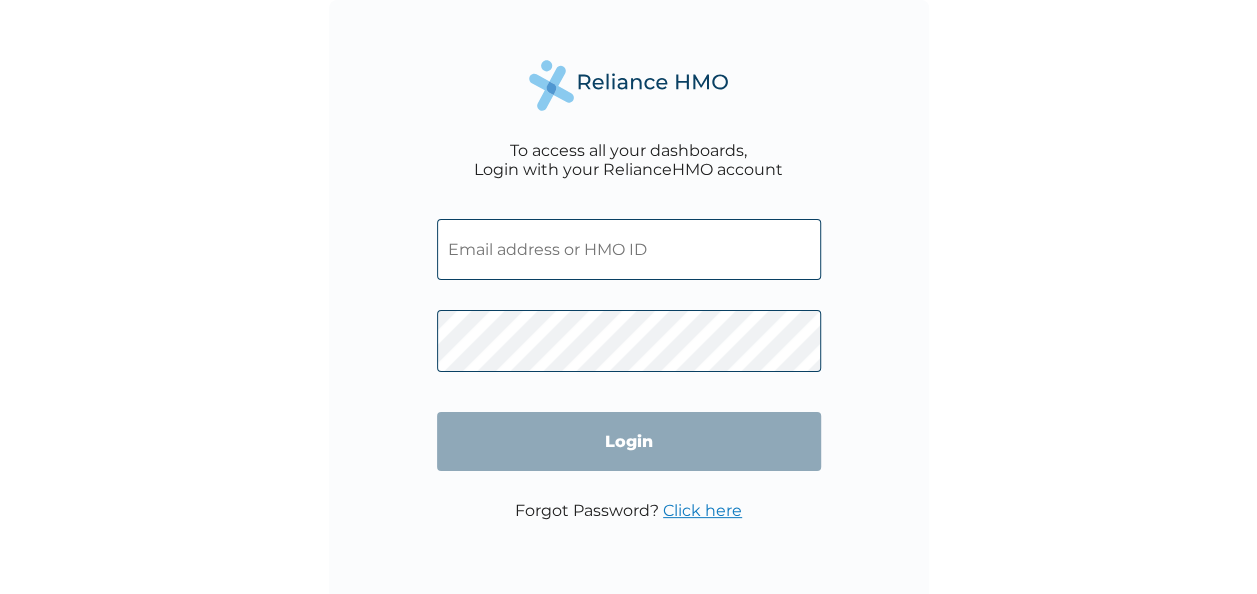 click at bounding box center (629, 249) 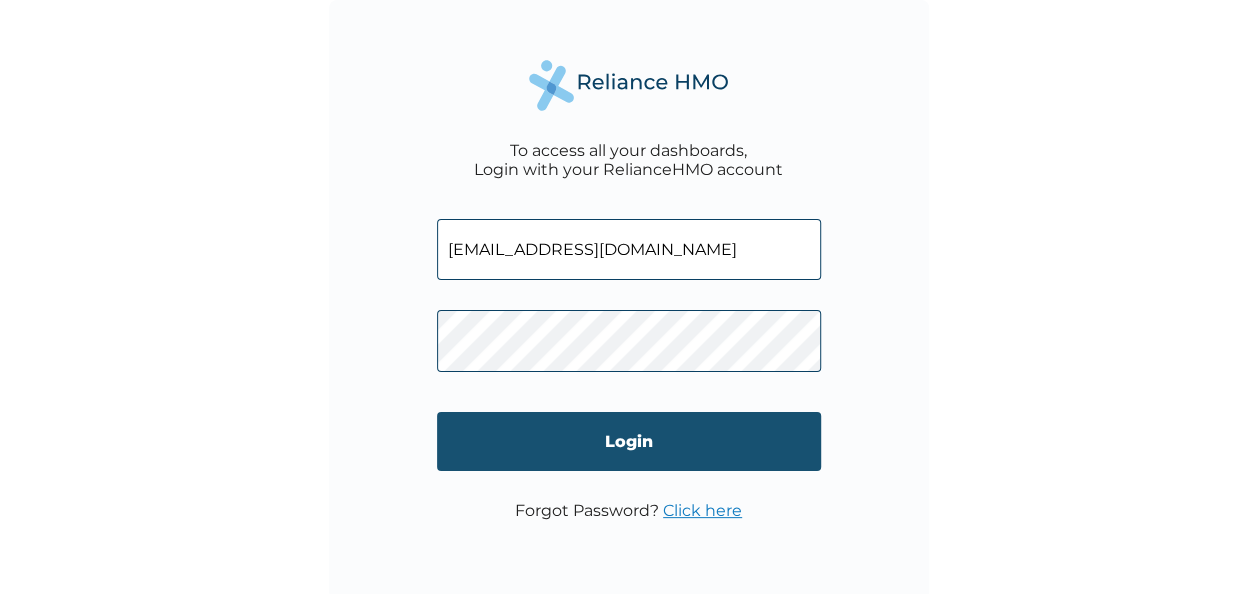 click on "Login" at bounding box center (629, 441) 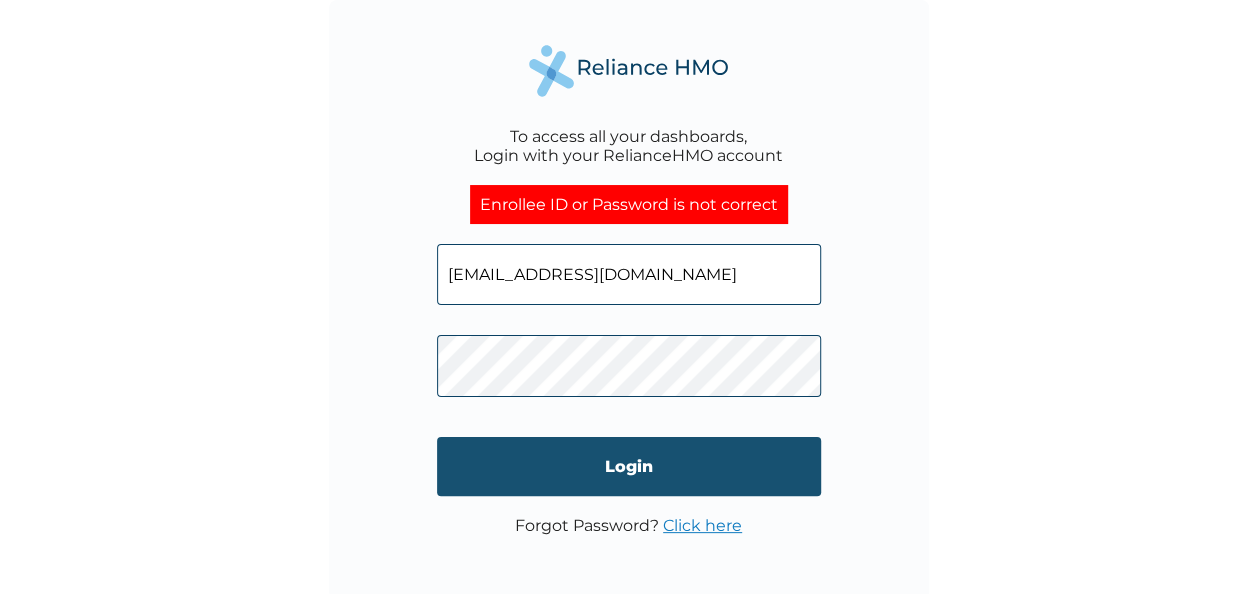 click on "Login" at bounding box center [629, 466] 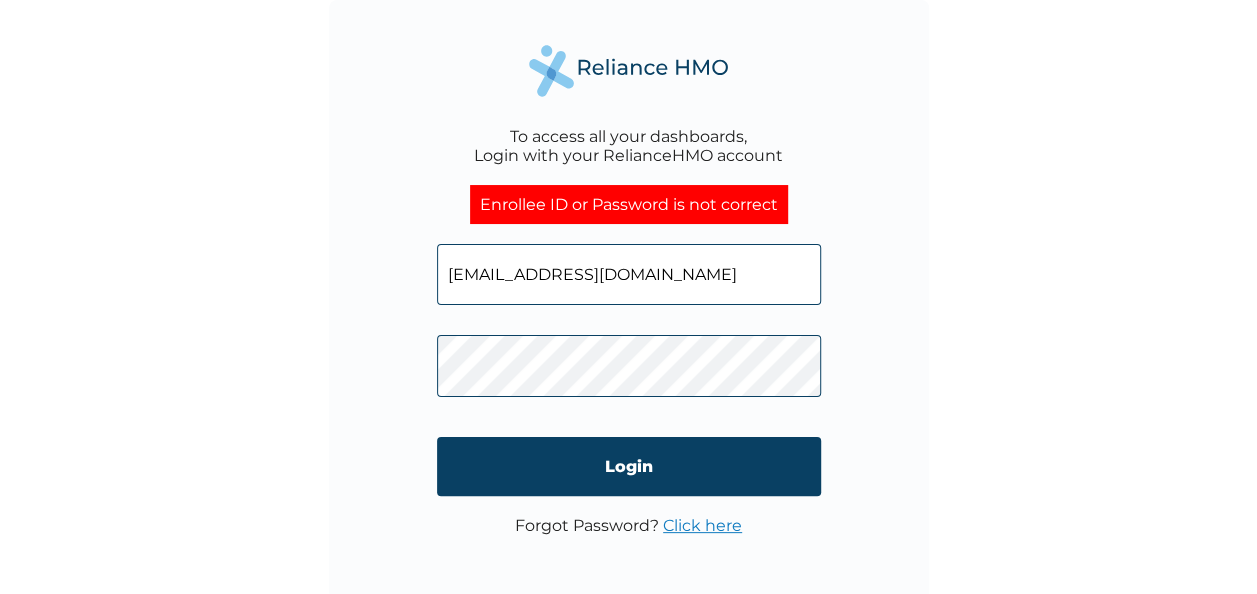 click on "Click here" at bounding box center (702, 525) 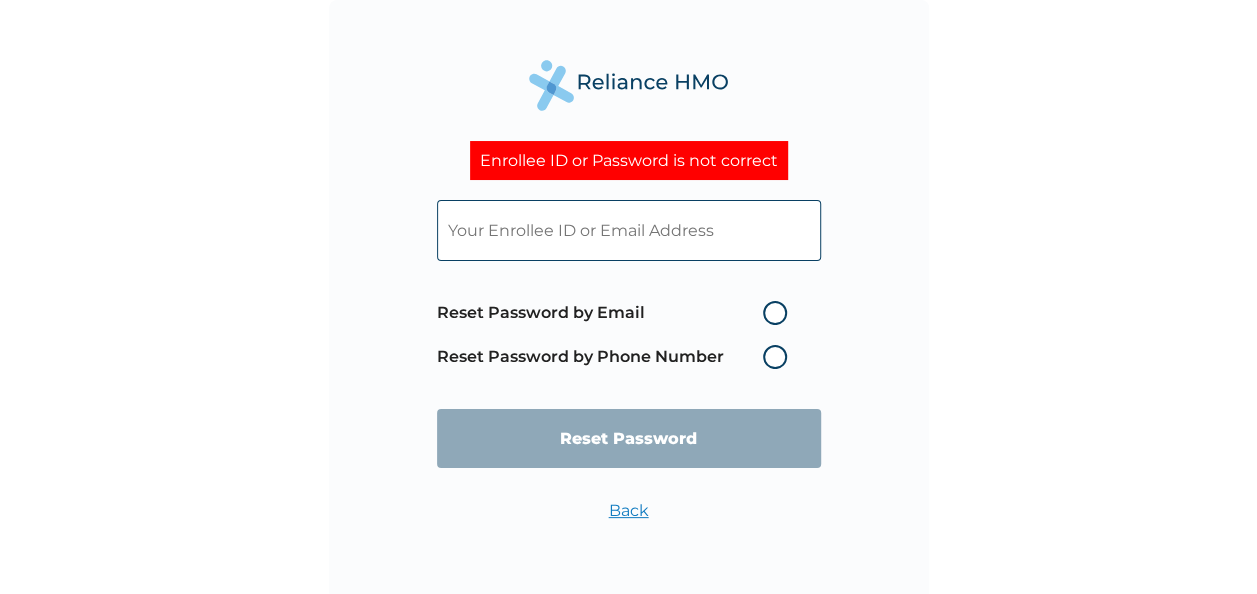 click on "Reset Password by Phone Number" at bounding box center [617, 357] 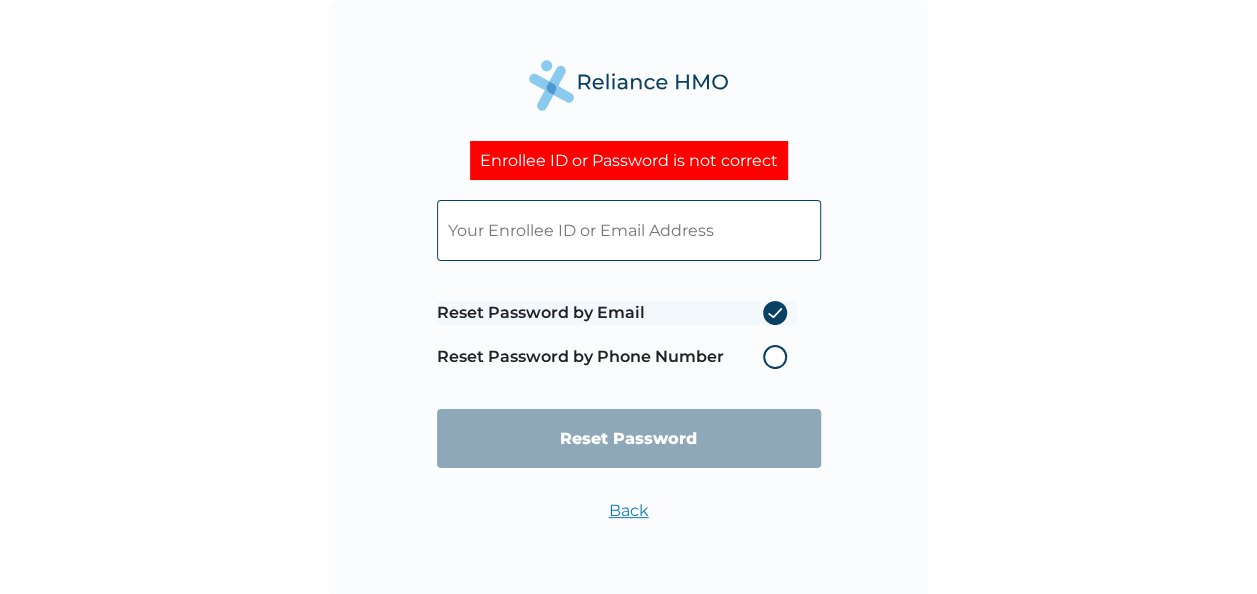 radio on "true" 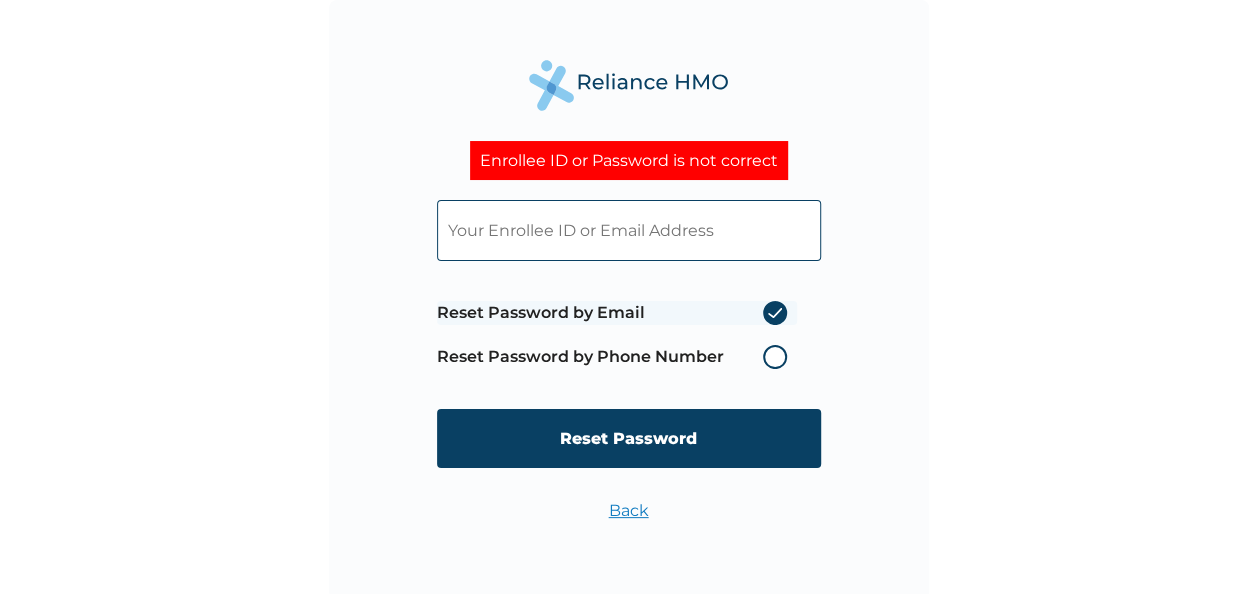 click on "Reset Password by Phone Number" at bounding box center [617, 357] 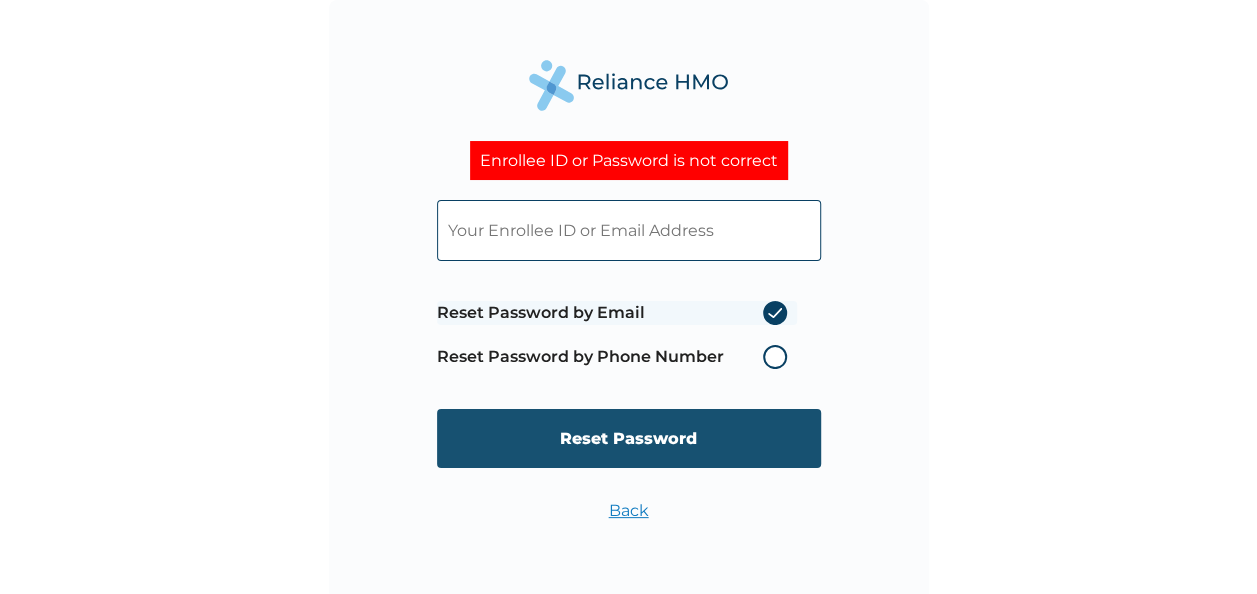 click on "Reset Password" at bounding box center (629, 438) 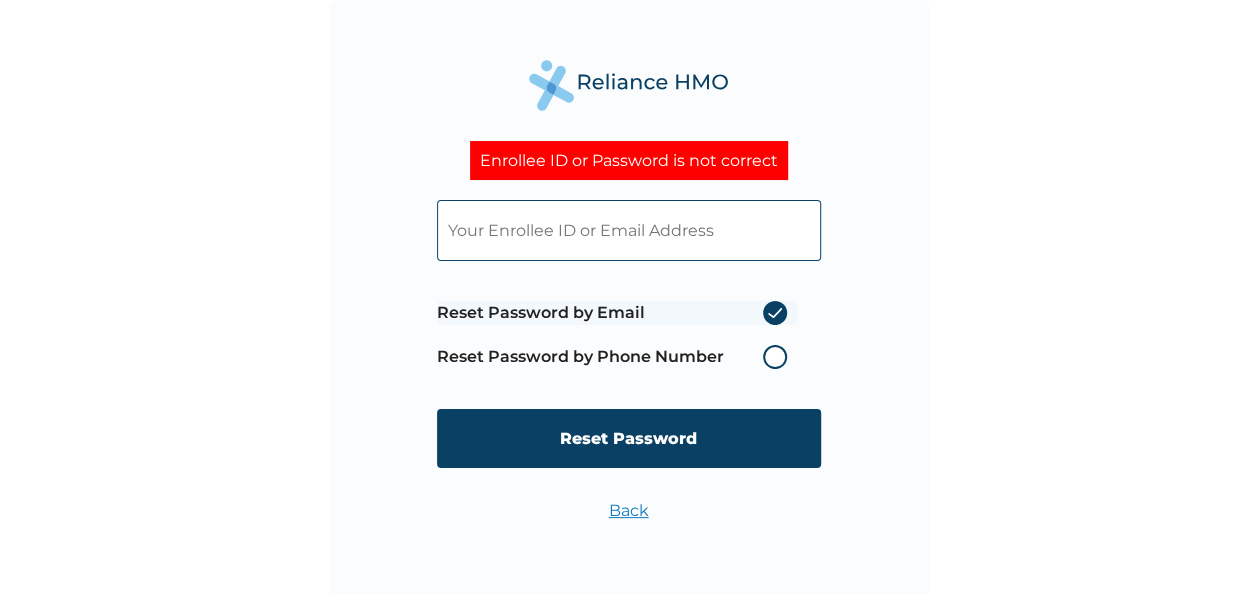 click at bounding box center [629, 230] 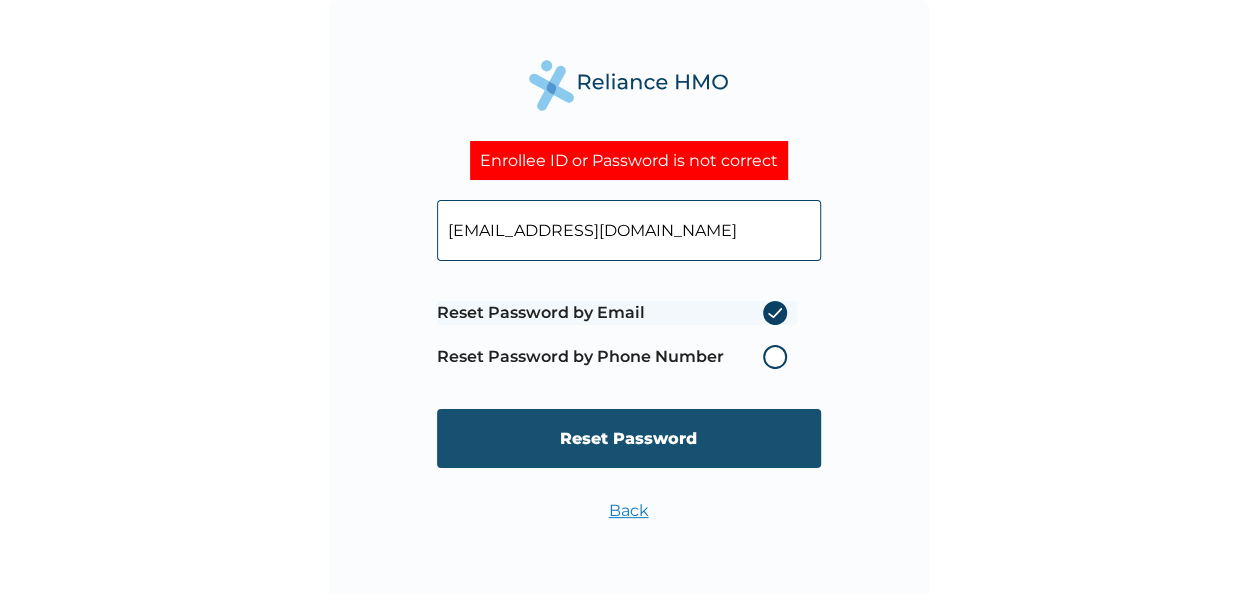 click on "Reset Password" at bounding box center (629, 438) 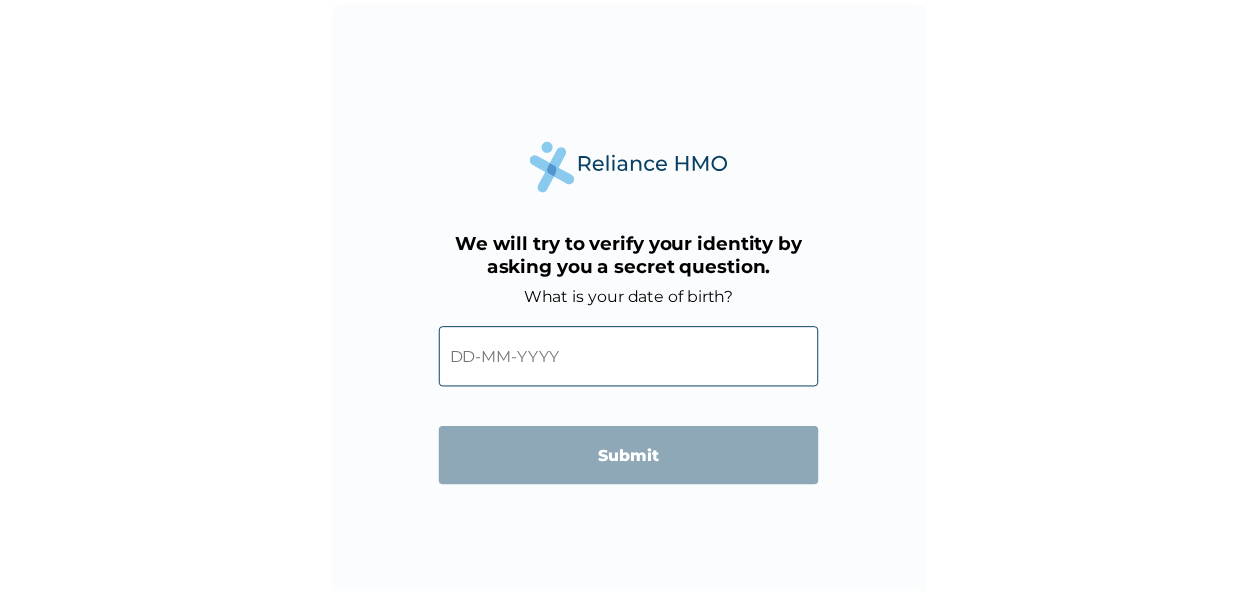 scroll, scrollTop: 0, scrollLeft: 0, axis: both 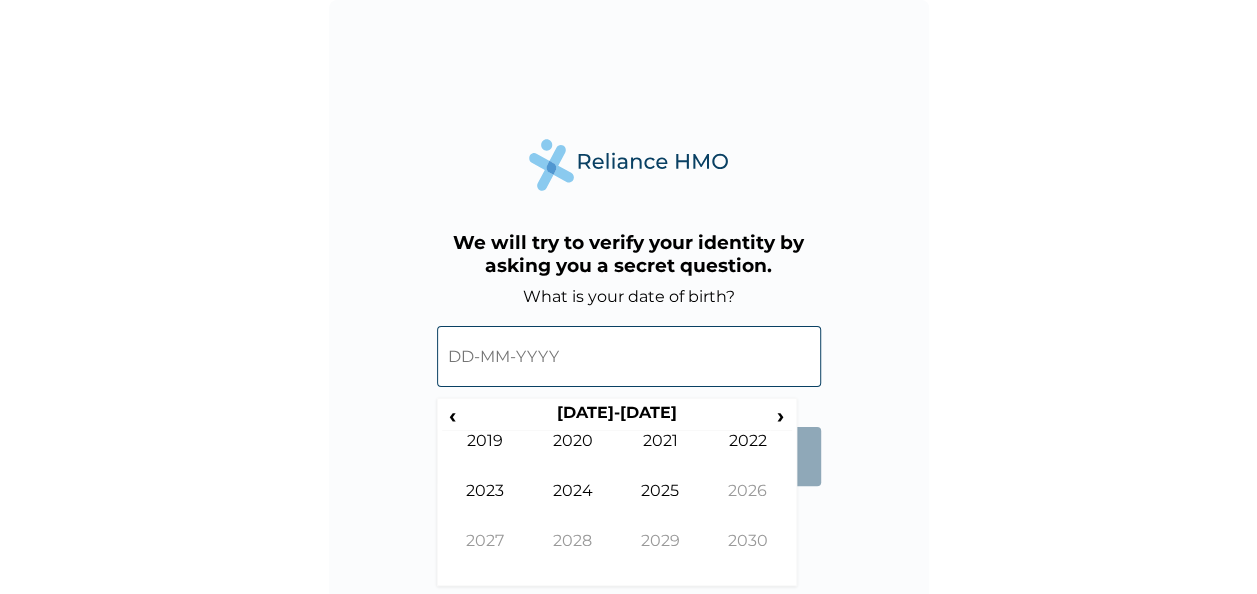 click at bounding box center [629, 356] 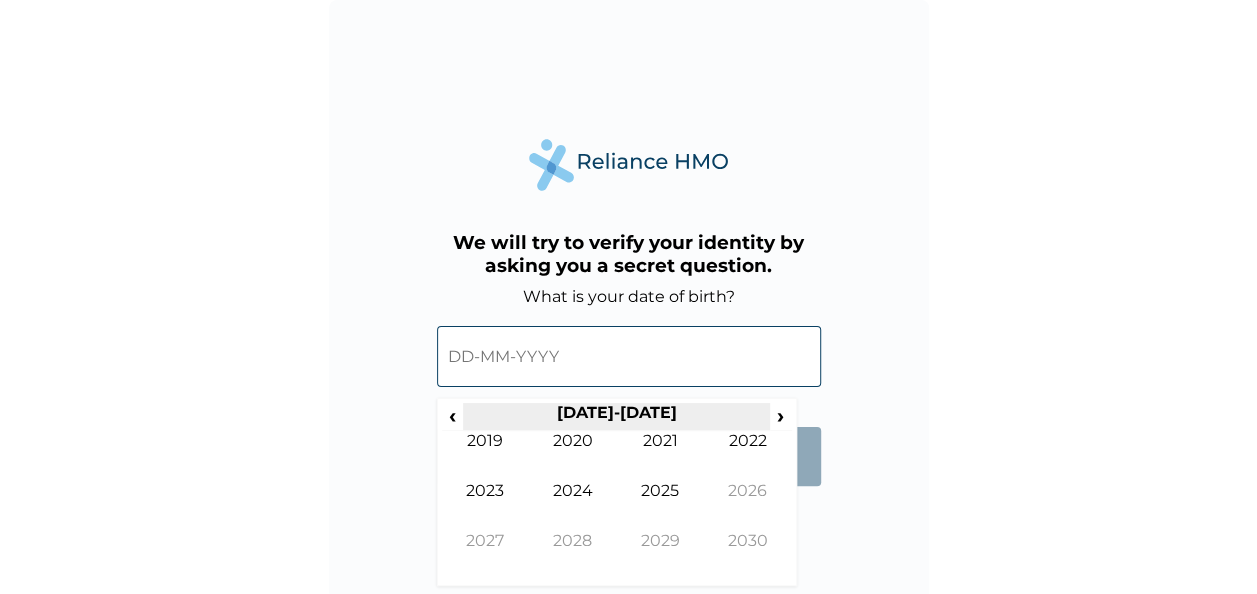 click on "2020-2029" at bounding box center (616, 417) 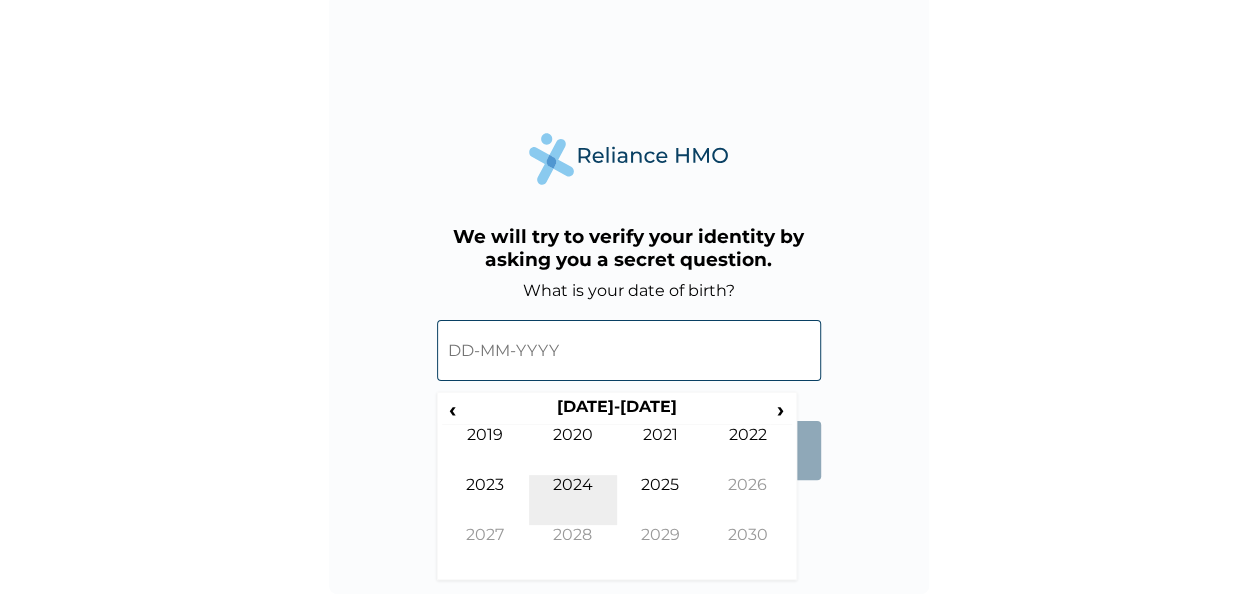 scroll, scrollTop: 0, scrollLeft: 0, axis: both 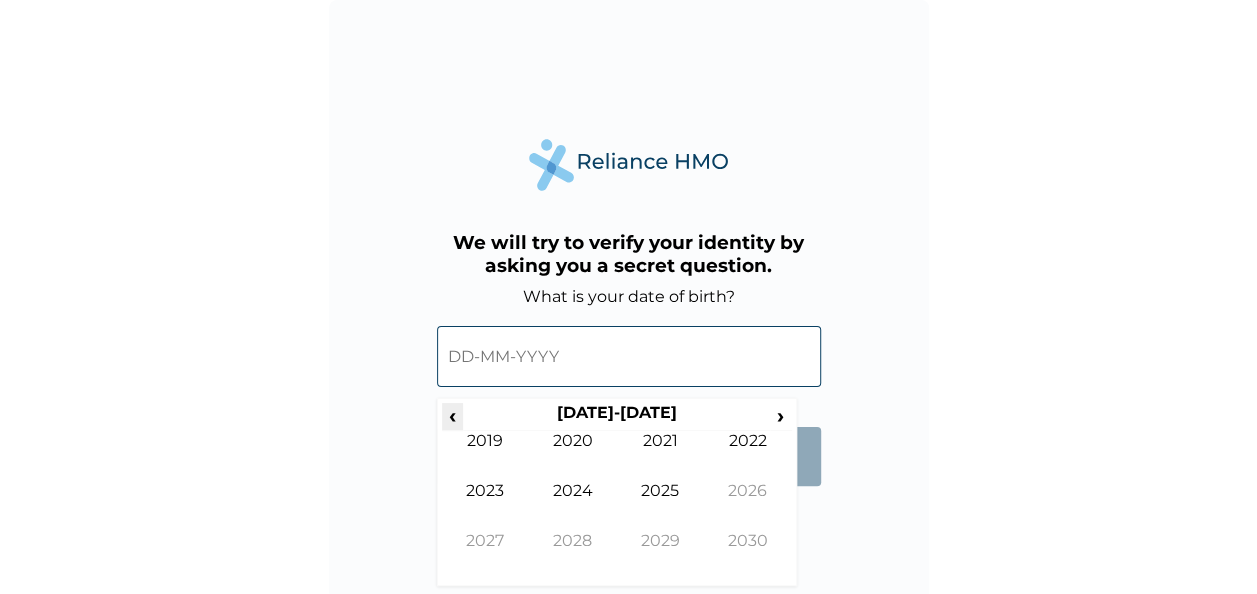 click on "‹" at bounding box center (452, 415) 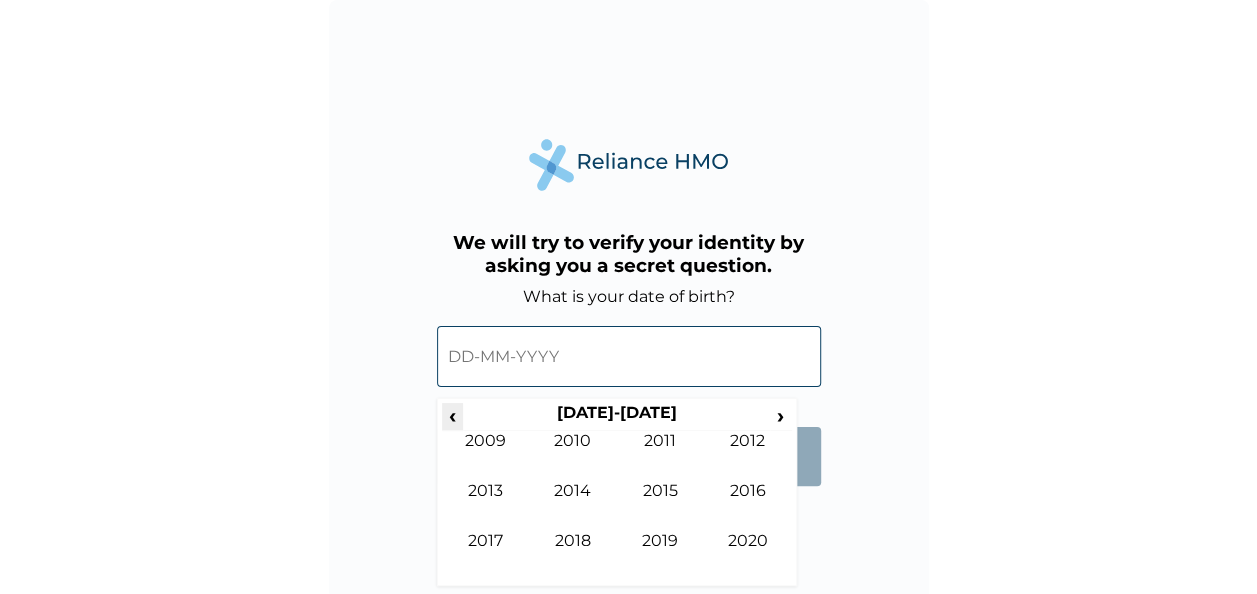 click on "‹" at bounding box center [452, 415] 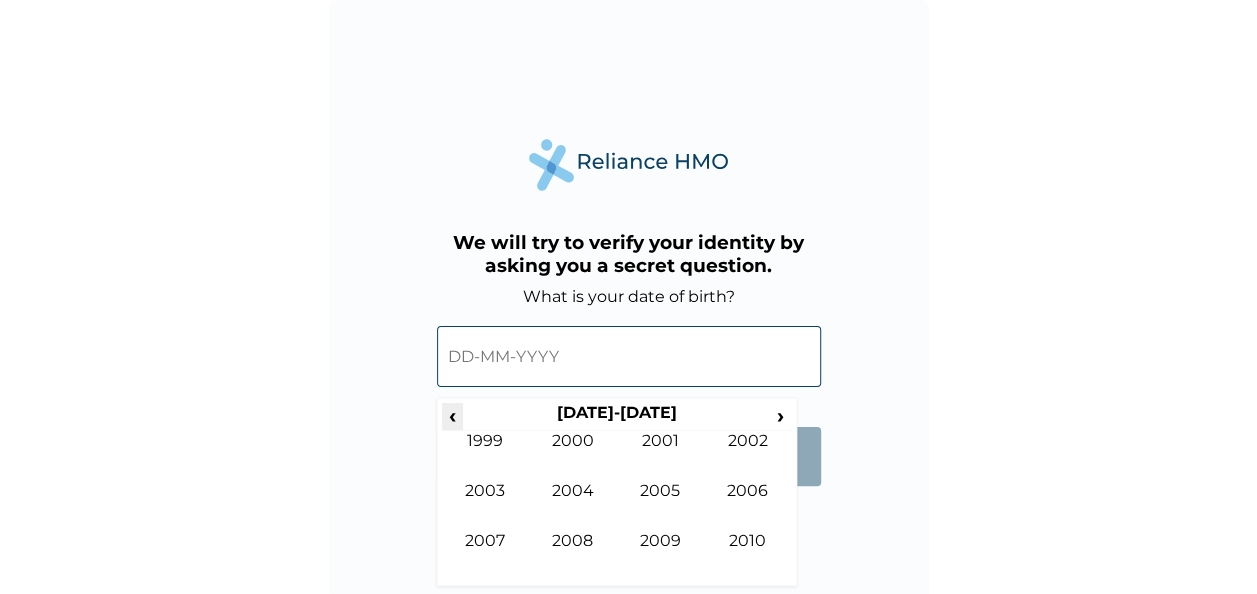 click on "‹" at bounding box center (452, 415) 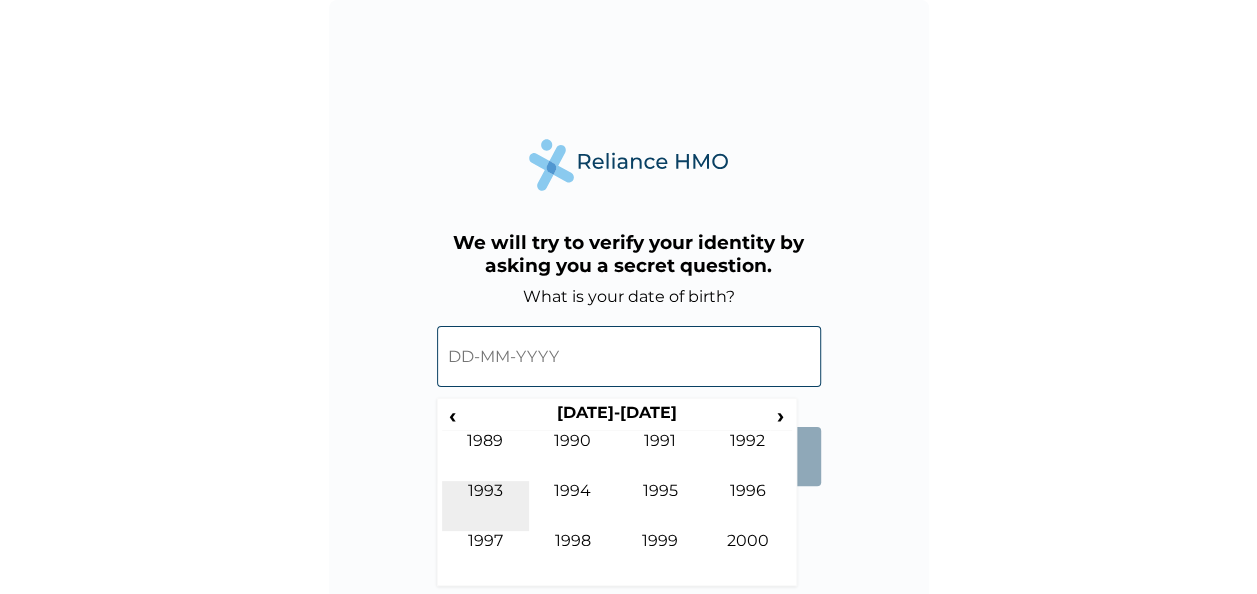 click on "1993" at bounding box center [486, 506] 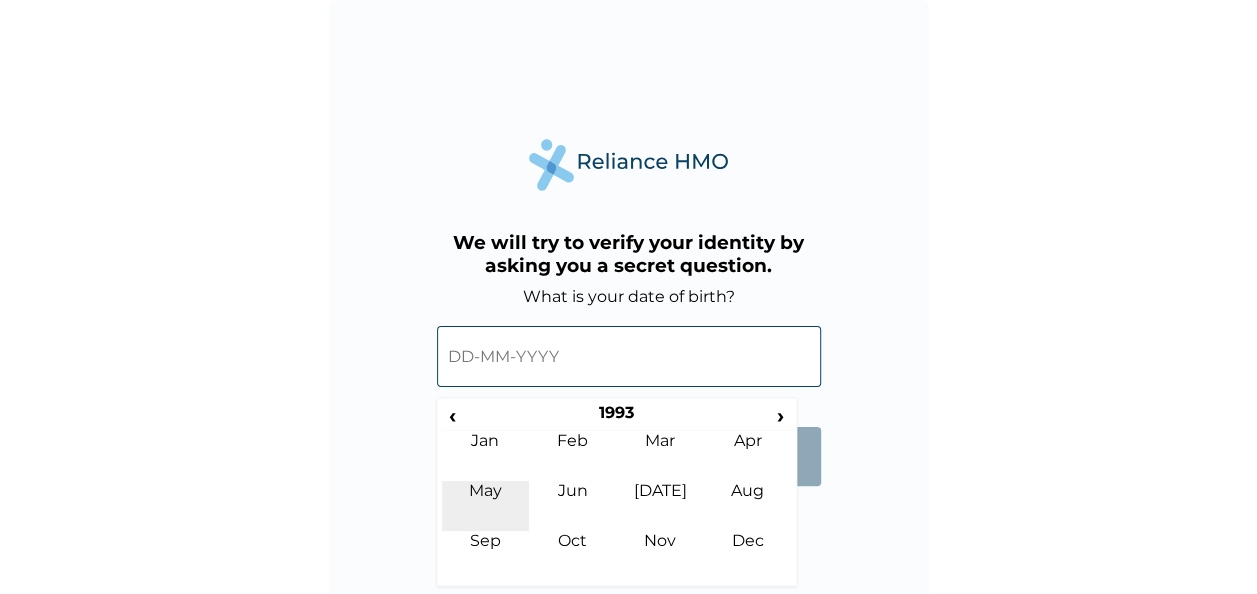 click on "May" at bounding box center [486, 506] 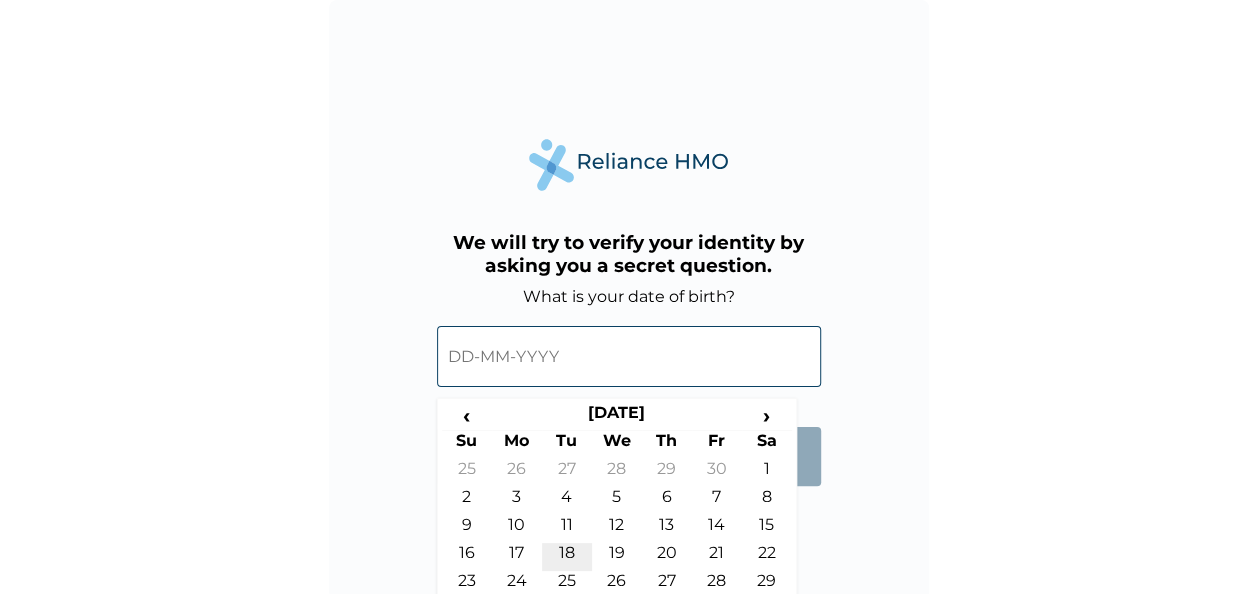 click on "18" at bounding box center (567, 557) 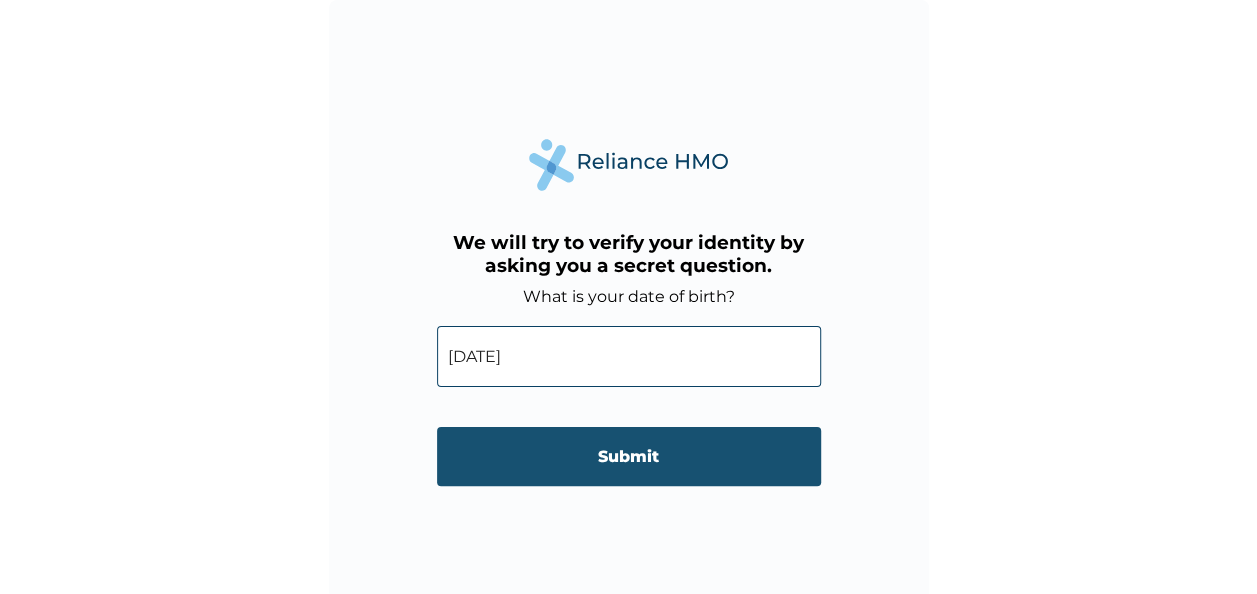 click on "Submit" at bounding box center [629, 456] 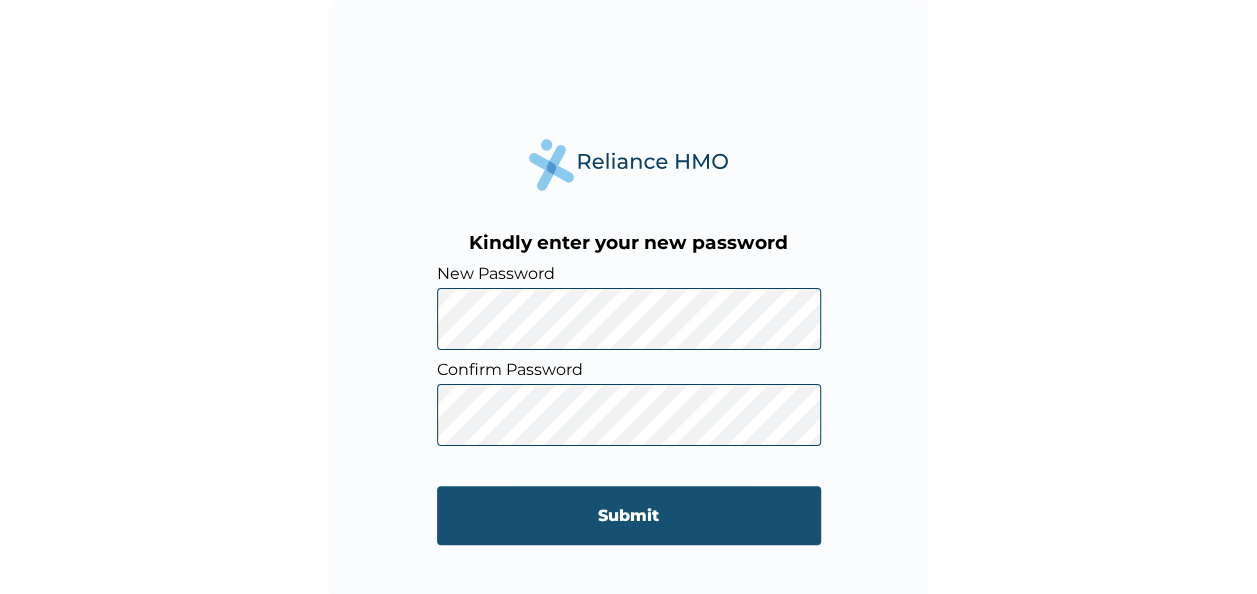 click on "Submit" at bounding box center [629, 515] 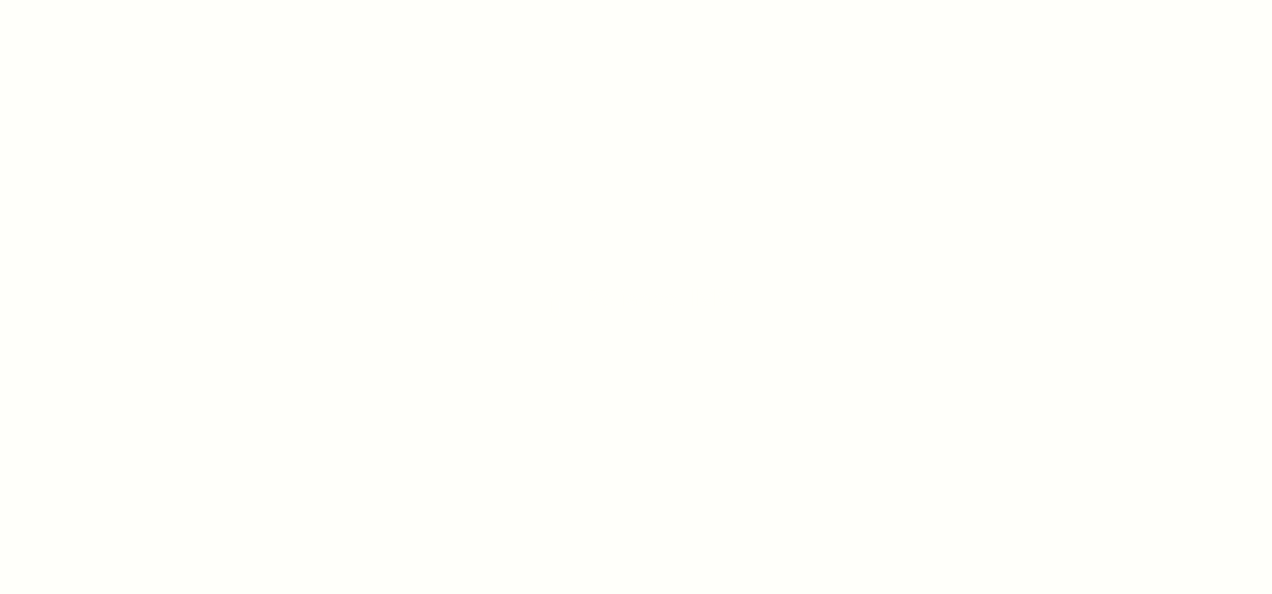 scroll, scrollTop: 0, scrollLeft: 0, axis: both 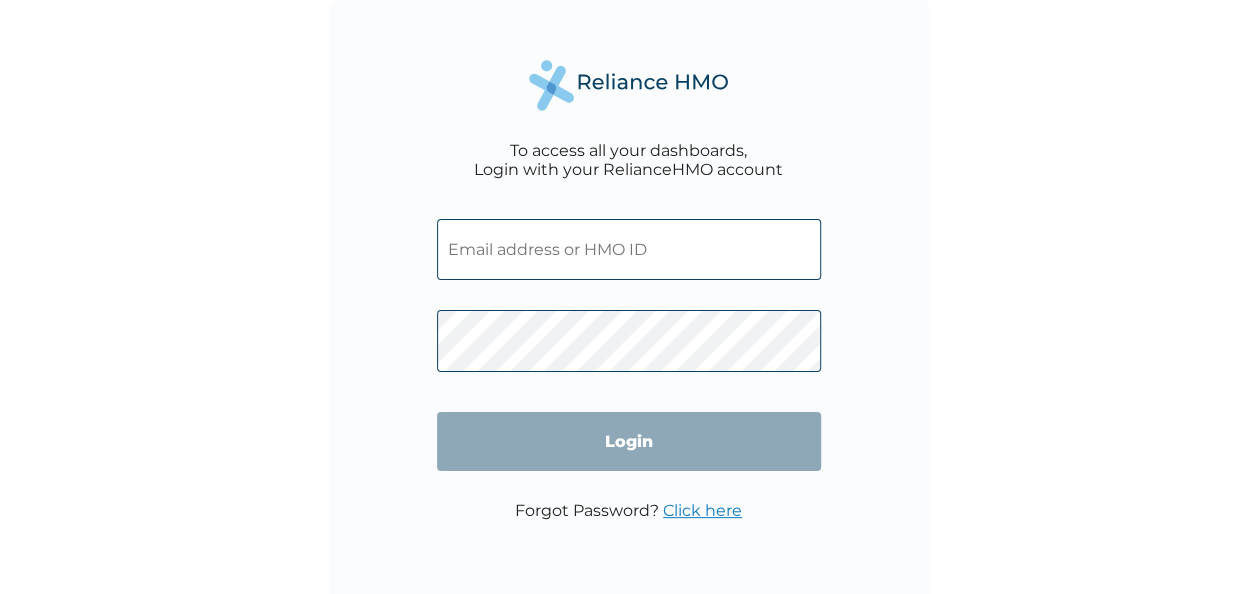 click at bounding box center [629, 249] 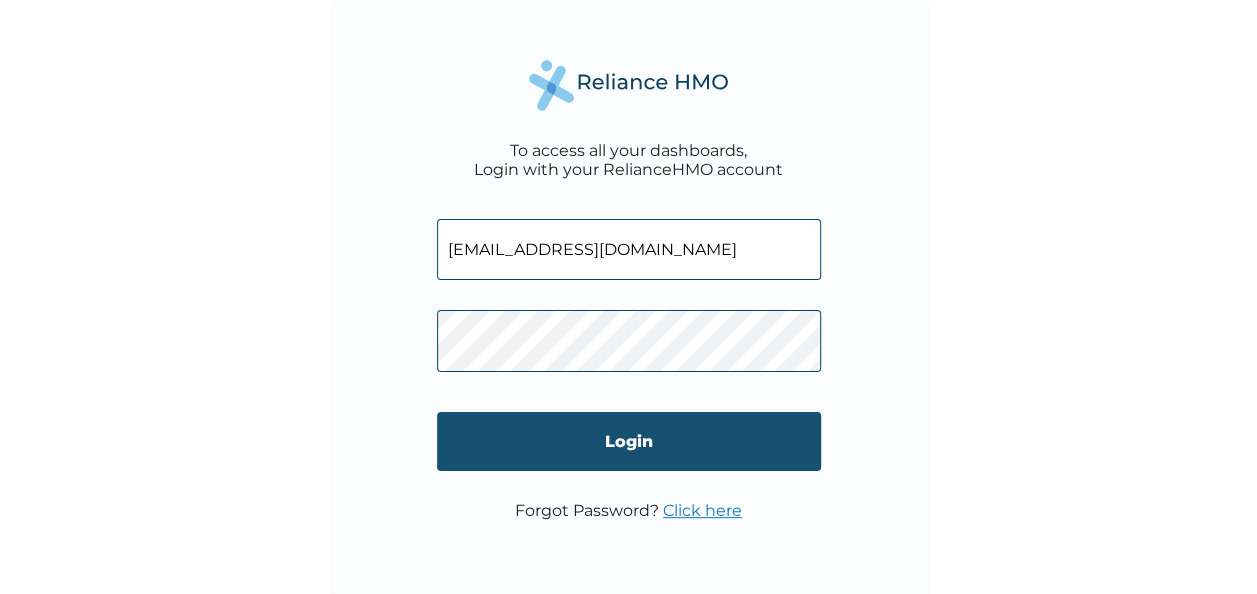 click on "Login" at bounding box center (629, 441) 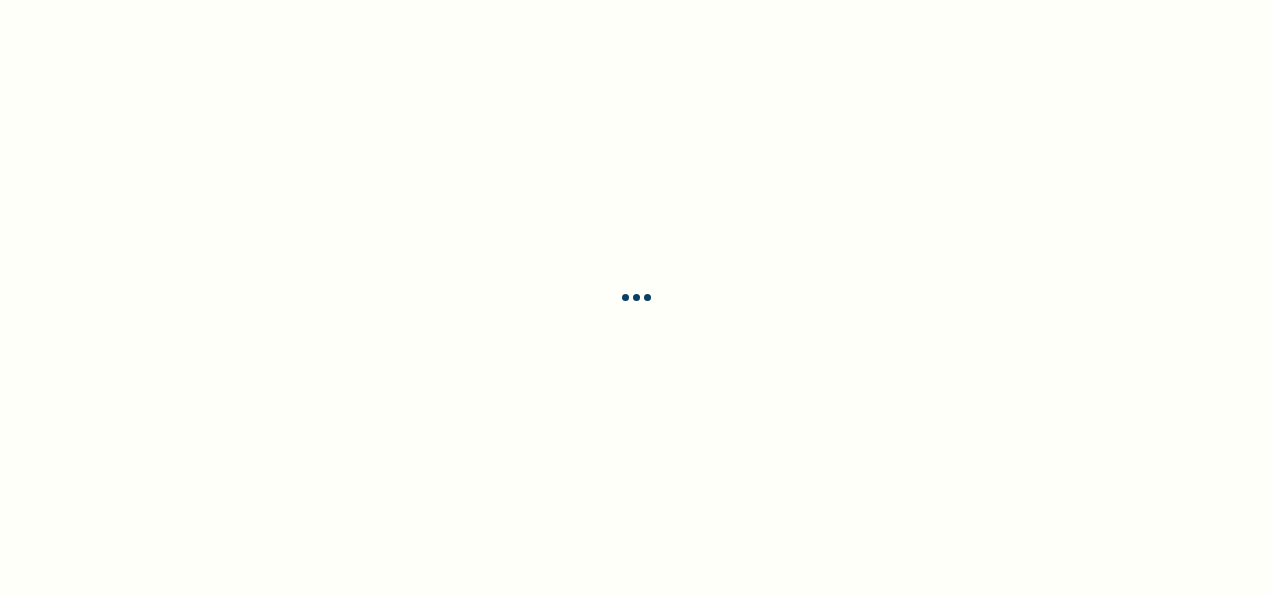 scroll, scrollTop: 0, scrollLeft: 0, axis: both 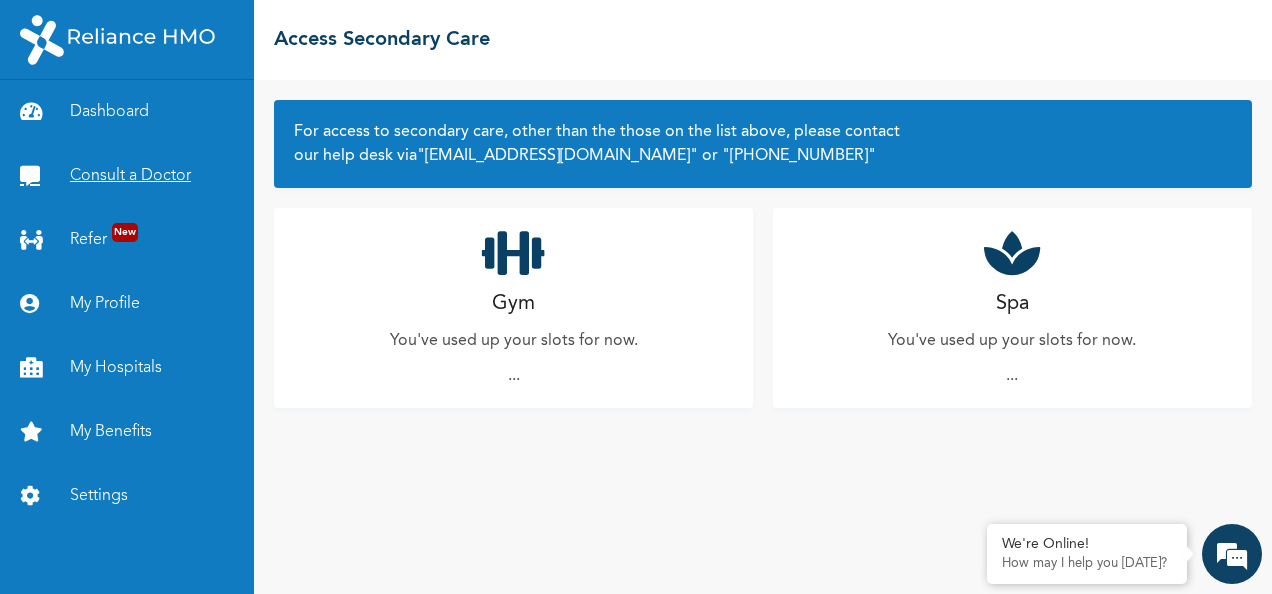 click on "Consult a Doctor" at bounding box center (127, 176) 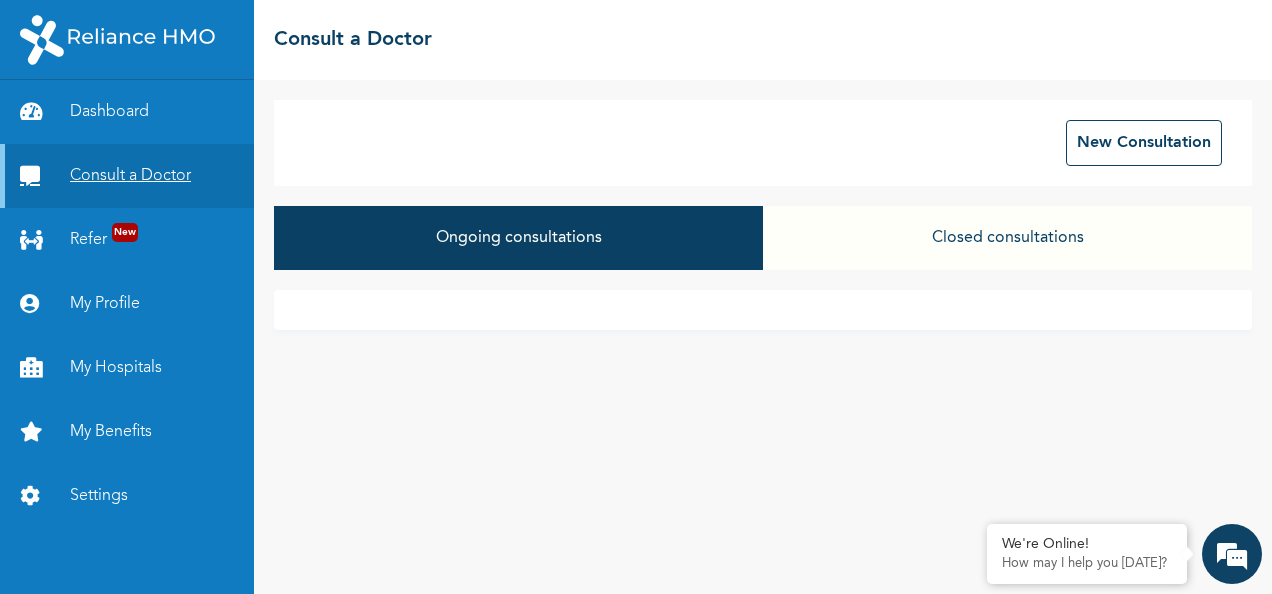 scroll, scrollTop: 0, scrollLeft: 0, axis: both 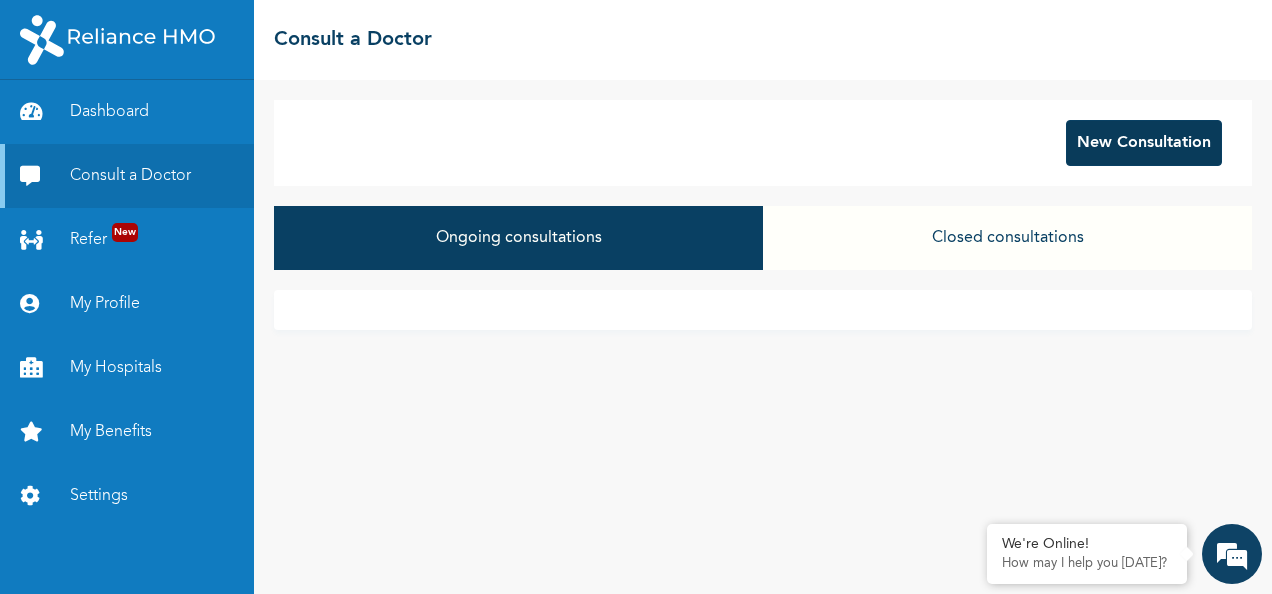 click on "New Consultation" at bounding box center [1144, 143] 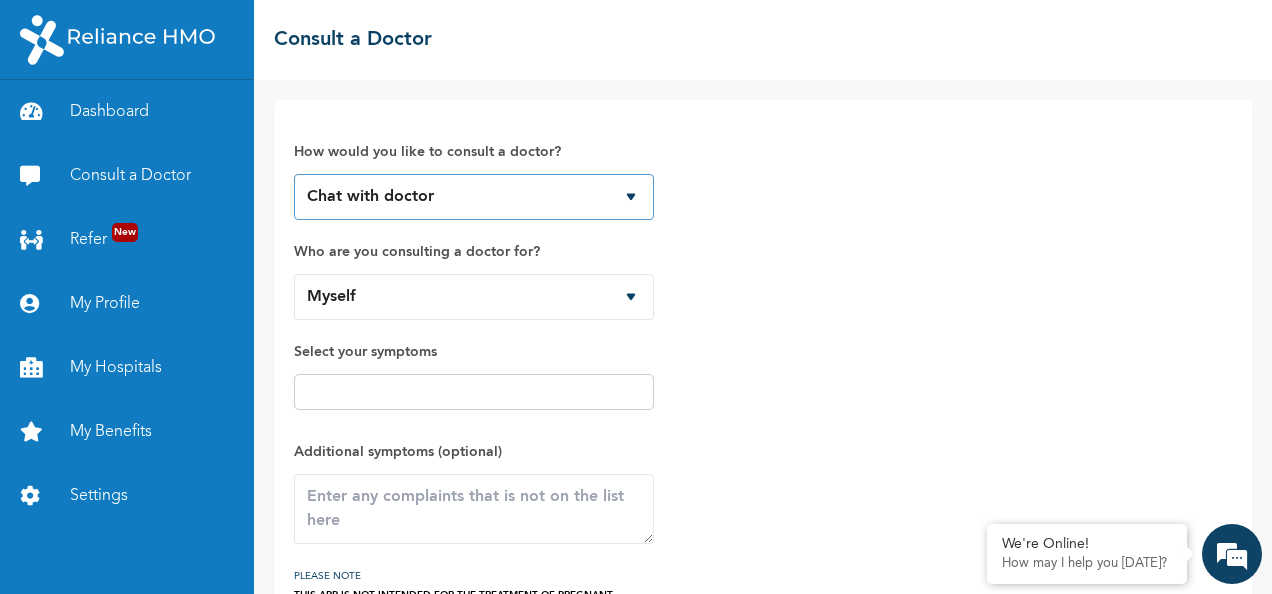 click on "Chat with doctor Phone Call" at bounding box center (474, 197) 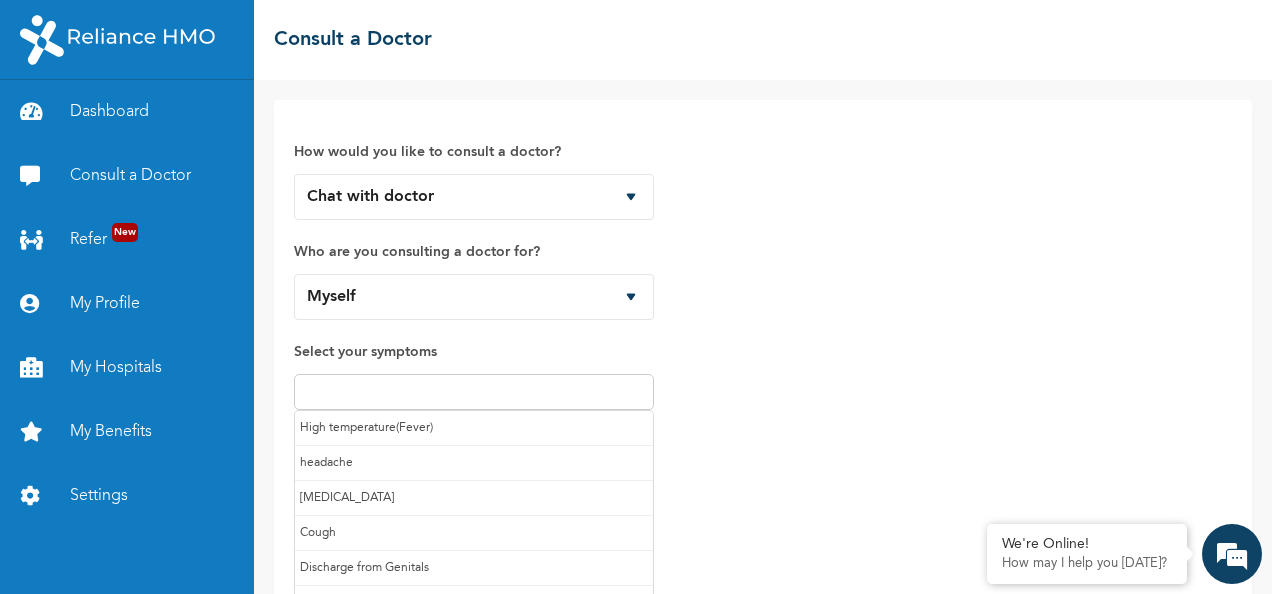 click at bounding box center (474, 392) 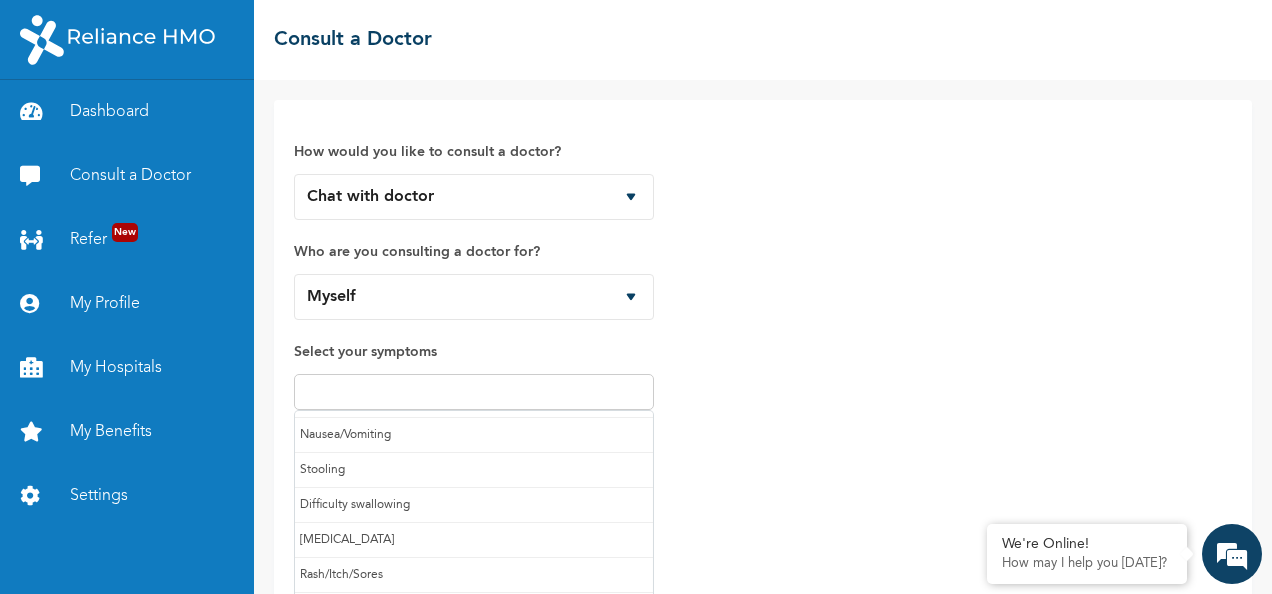 scroll, scrollTop: 207, scrollLeft: 0, axis: vertical 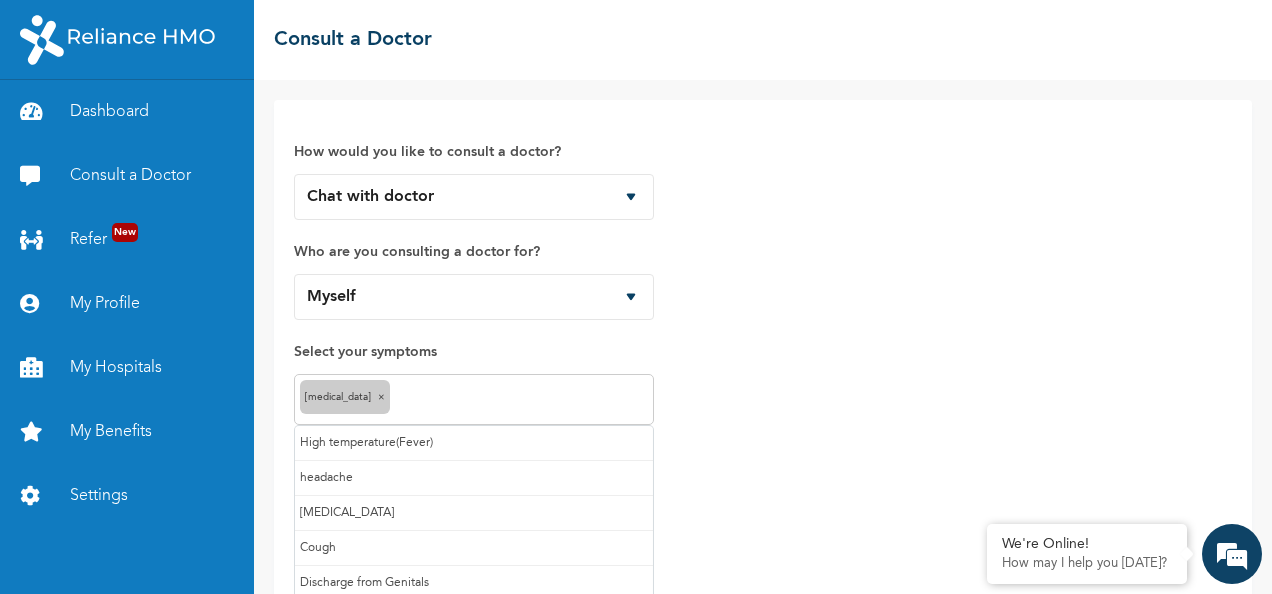 click at bounding box center [521, 400] 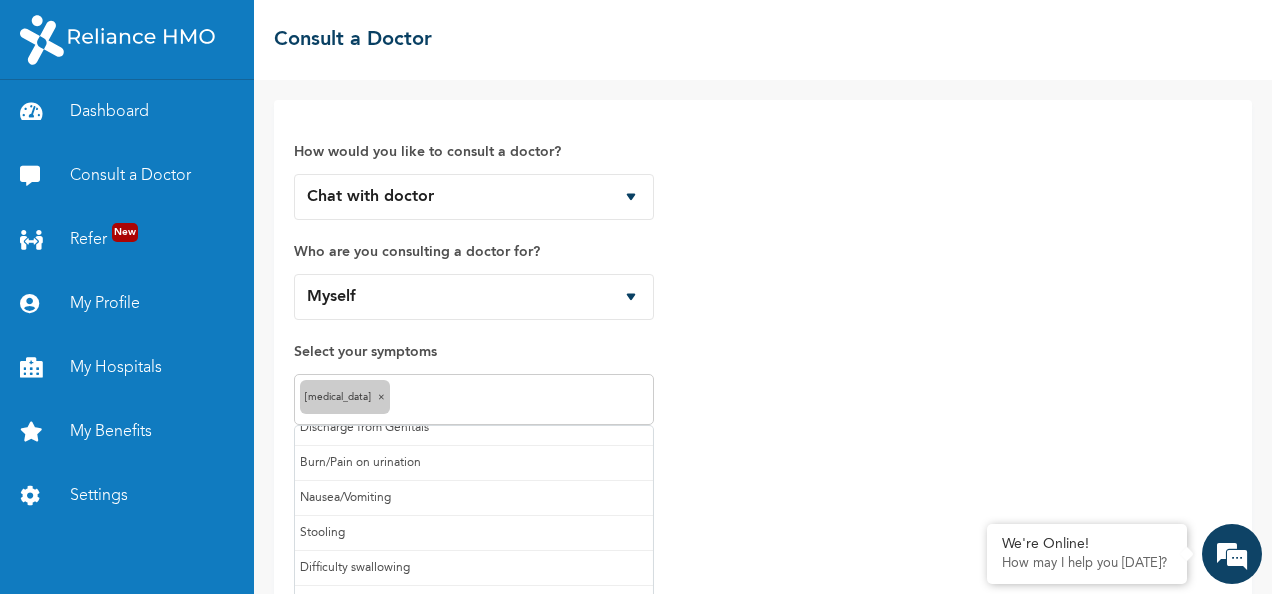 scroll, scrollTop: 172, scrollLeft: 0, axis: vertical 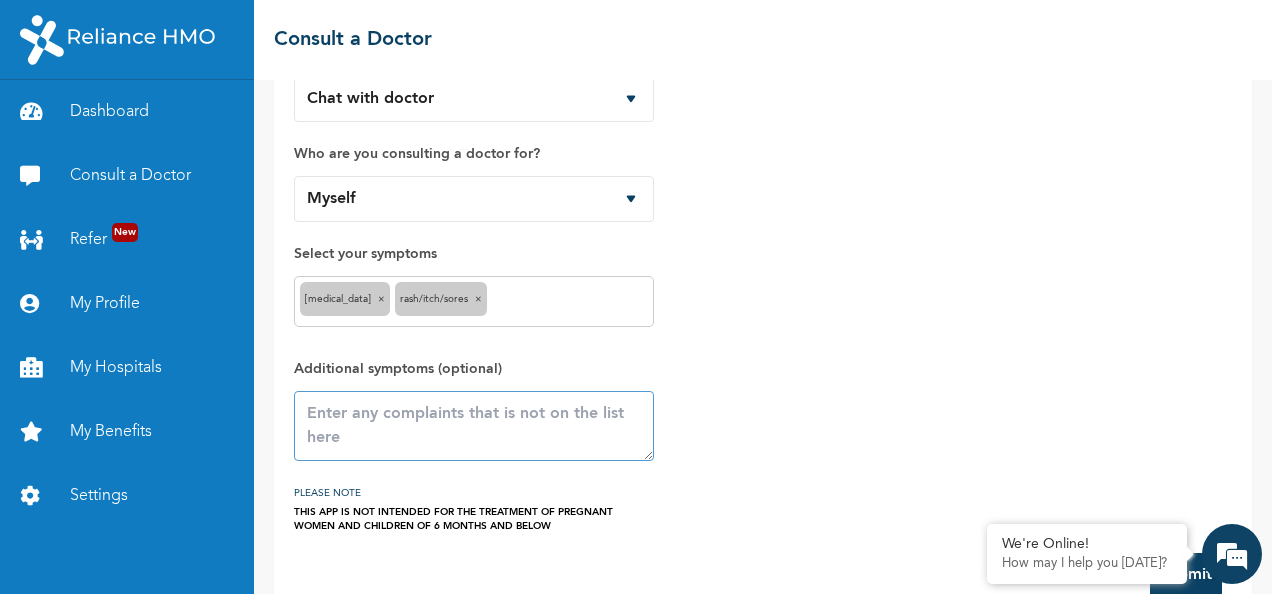 click at bounding box center (474, 426) 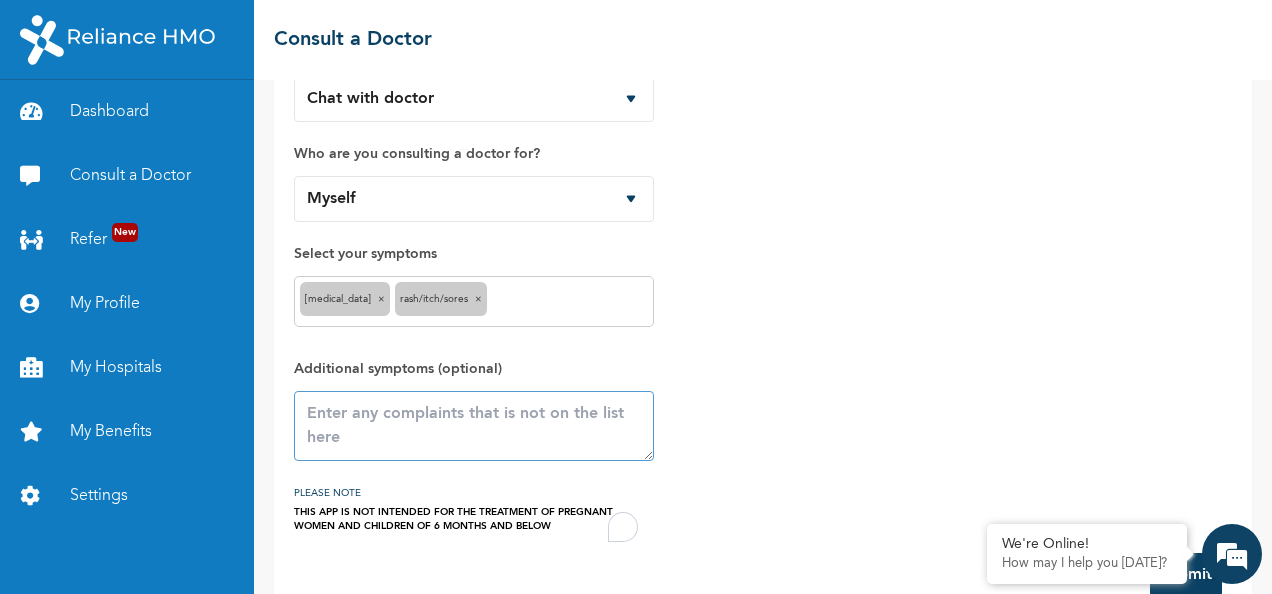scroll, scrollTop: 98, scrollLeft: 0, axis: vertical 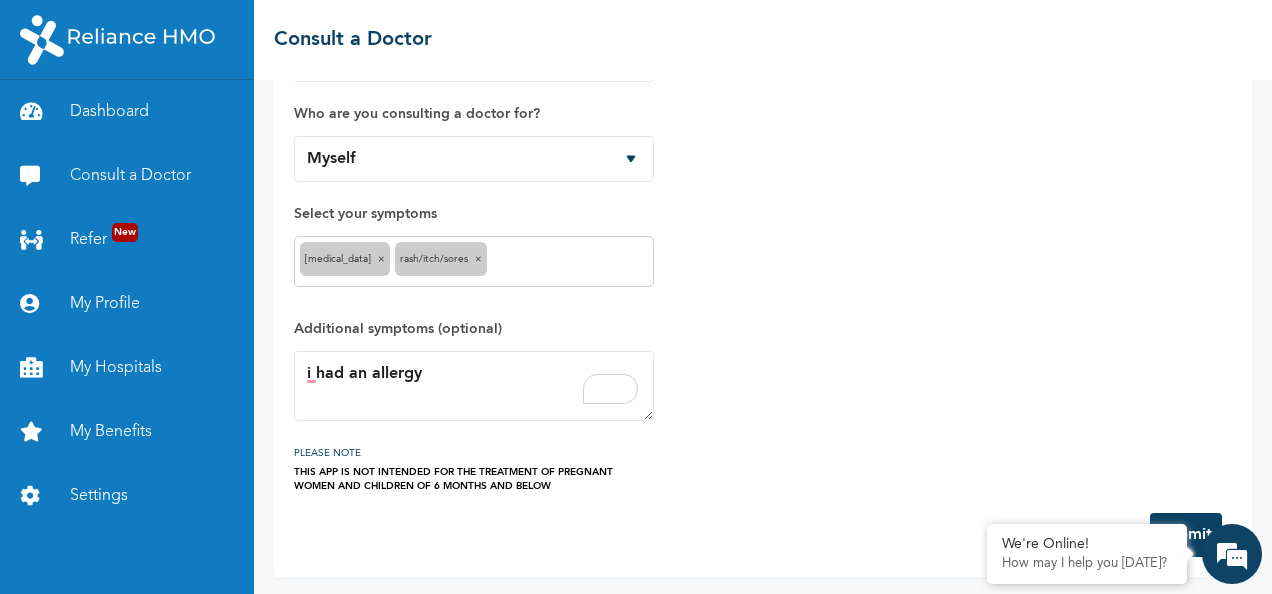 click on "How would you like to consult a doctor? Chat with doctor Phone Call Who are you consulting a doctor for? Myself Select your symptoms [MEDICAL_DATA]  ×  Rash/Itch/Sores  ×  Additional symptoms (optional) i had an allergy PLEASE NOTE THIS APP IS NOT INTENDED FOR THE TREATMENT OF PREGNANT WOMEN AND CHILDREN OF 6 MONTHS AND BELOW" at bounding box center [763, 237] 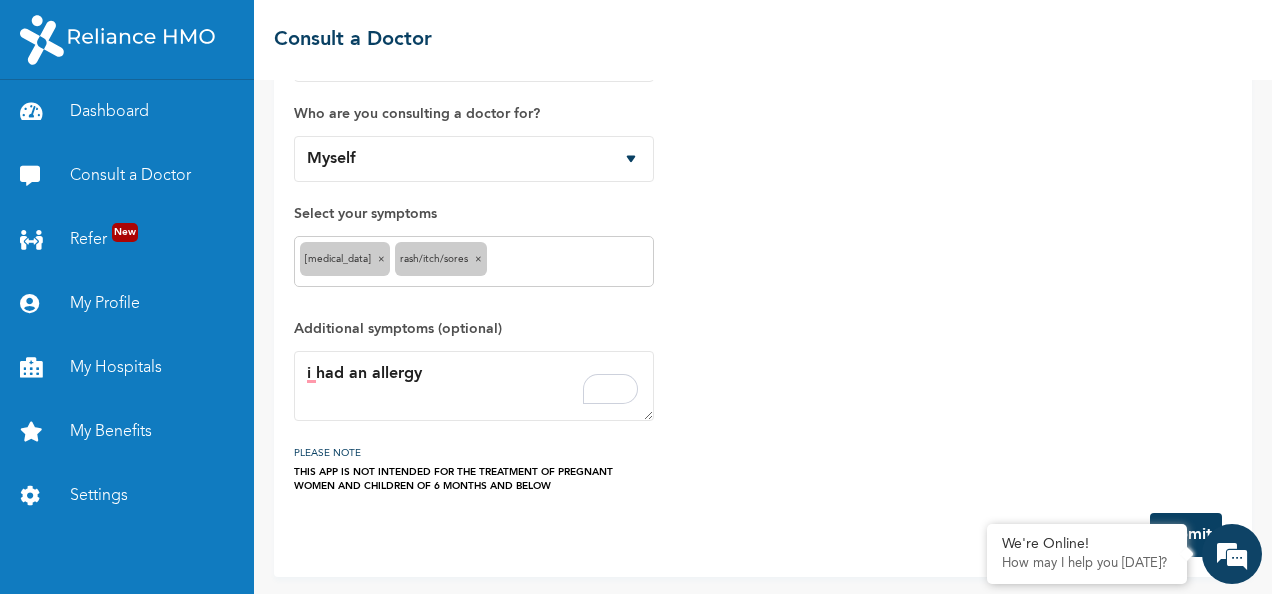 click on "Submit" at bounding box center (1186, 535) 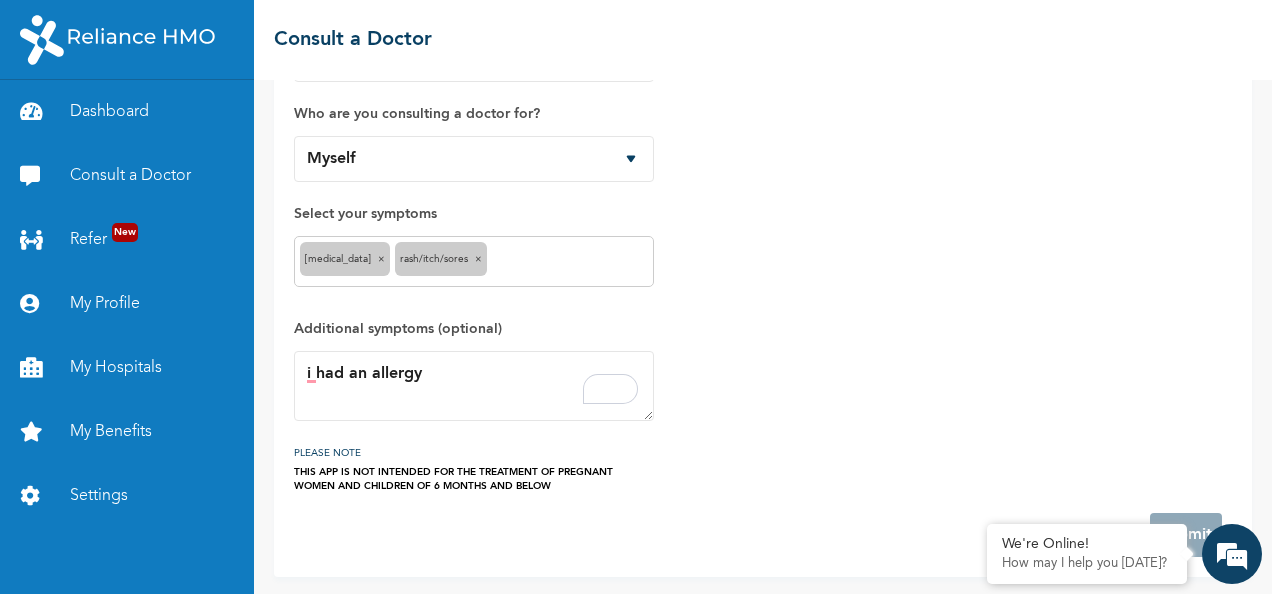 scroll, scrollTop: 28, scrollLeft: 0, axis: vertical 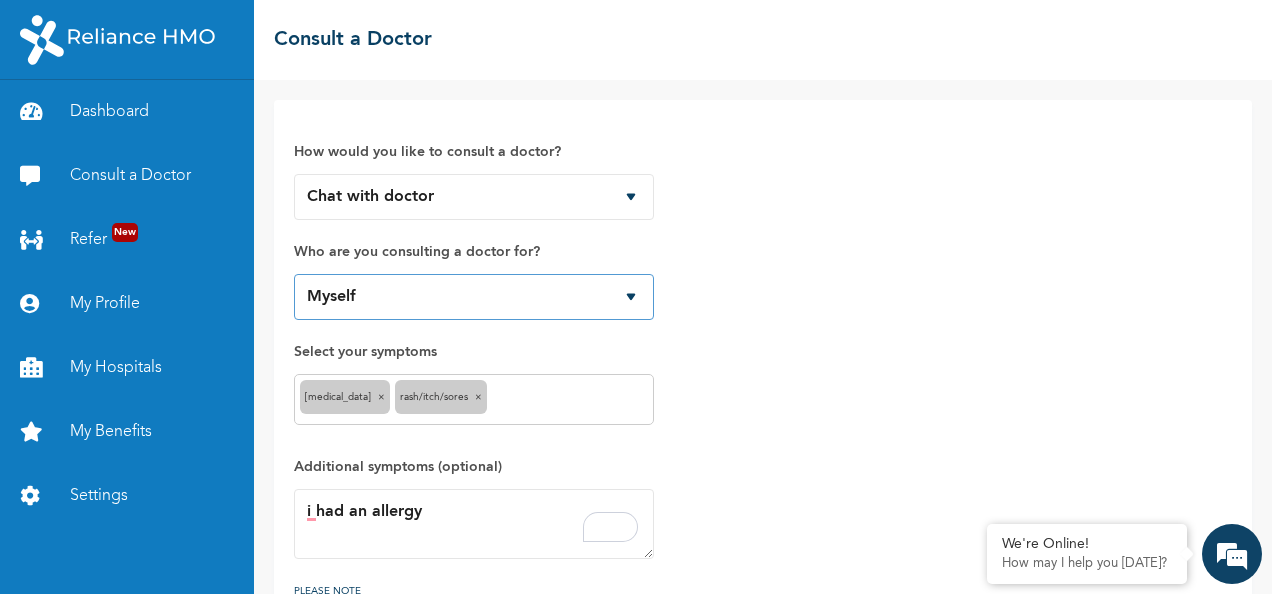 click on "Myself" at bounding box center (474, 297) 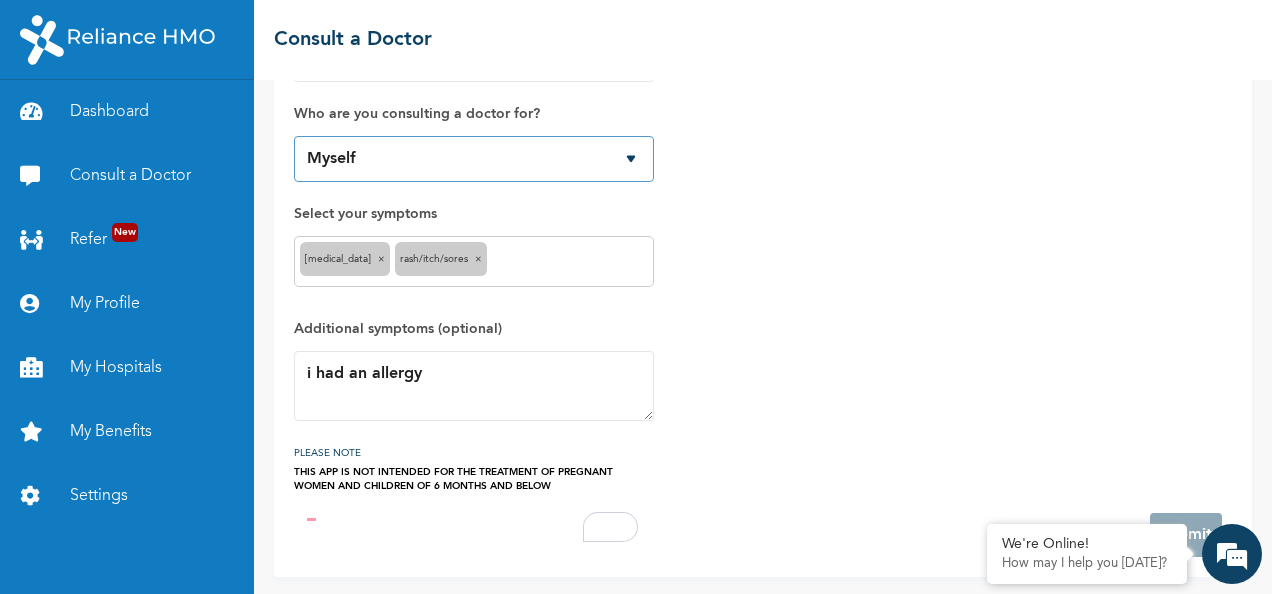 scroll, scrollTop: 138, scrollLeft: 0, axis: vertical 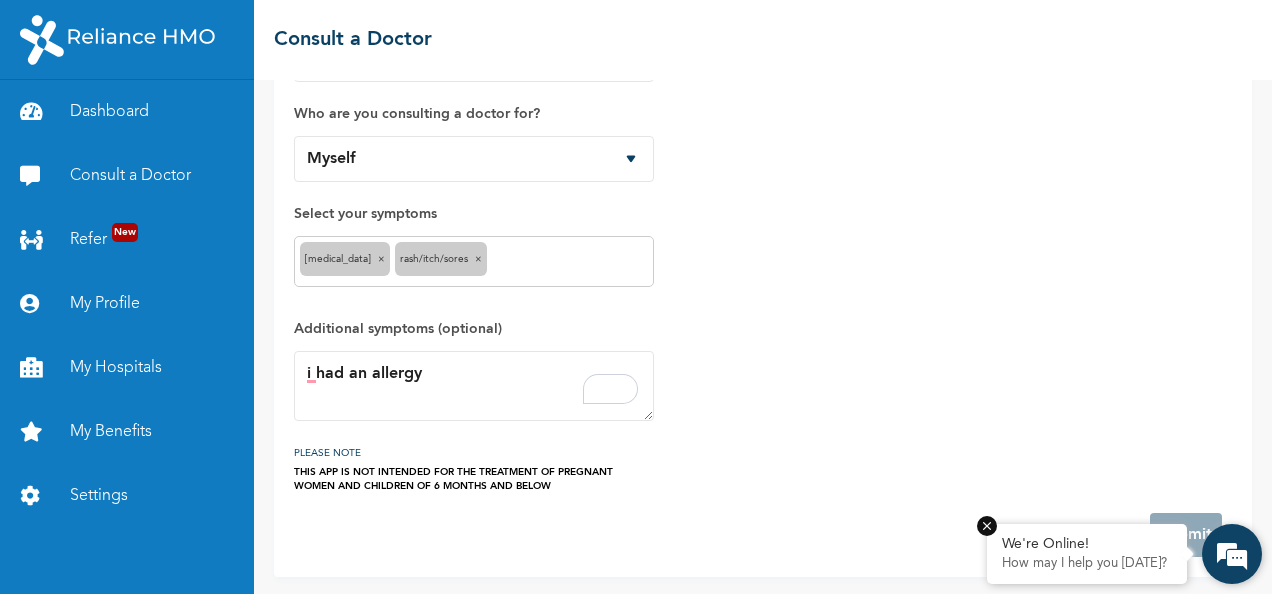 click on "We're Online! How may I help you [DATE]?" at bounding box center (1087, 554) 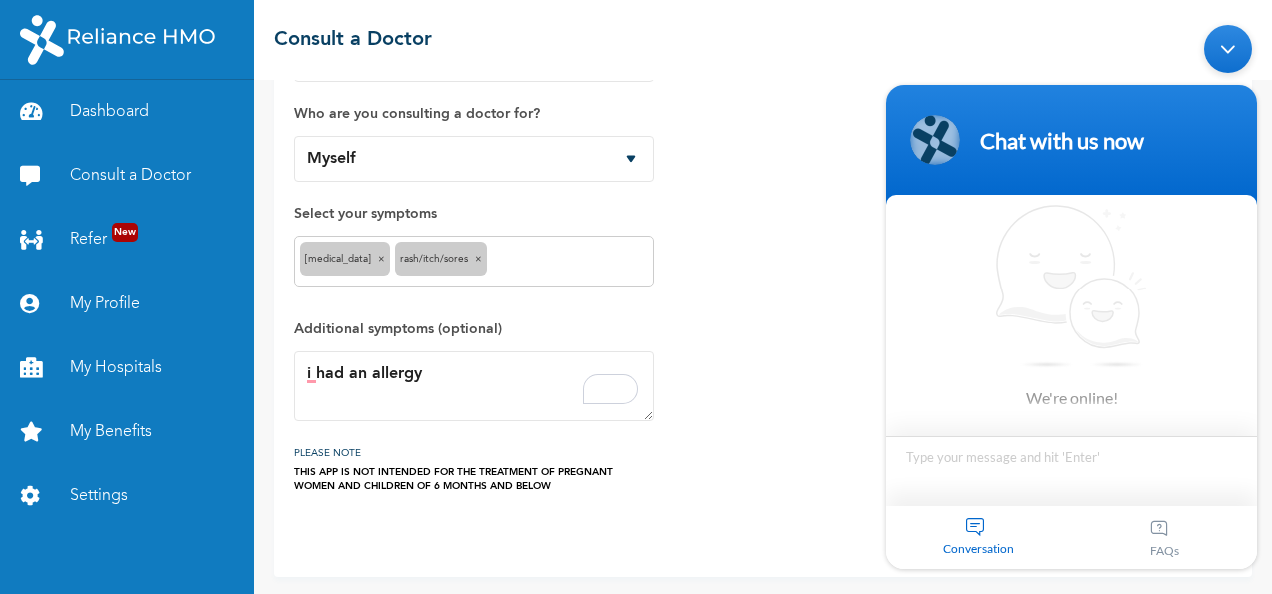click on "Chat with us now We're online!   Conversation FAQs" at bounding box center [1071, 326] 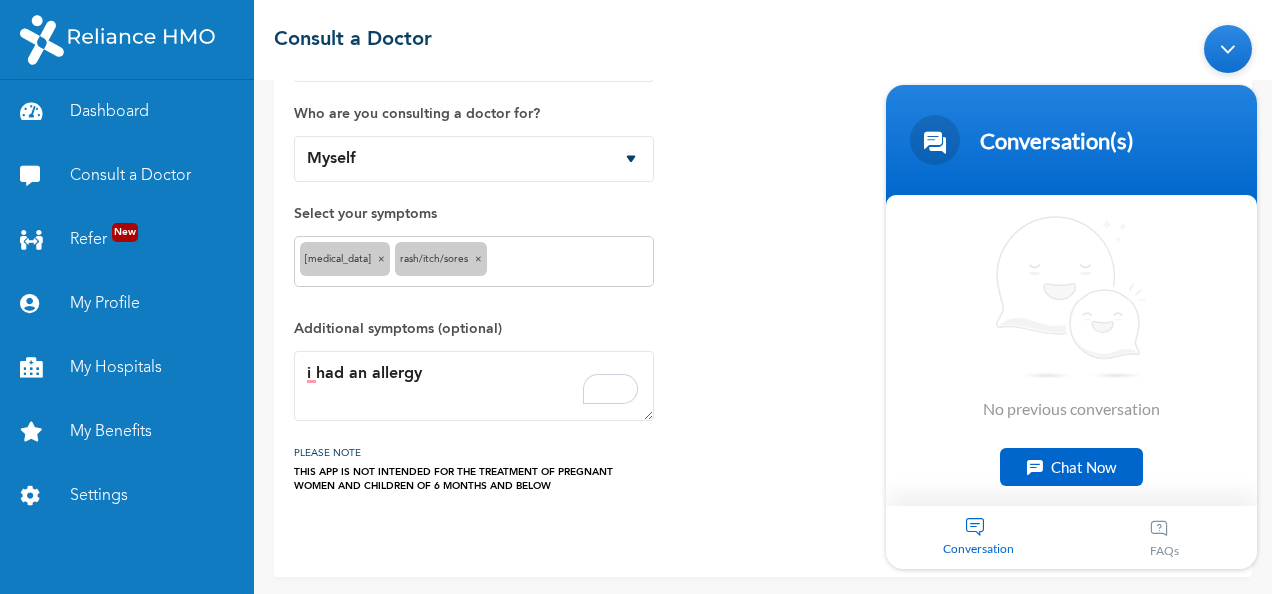 click on "How would you like to consult a doctor? Chat with doctor Phone Call Who are you consulting a doctor for? Myself Select your symptoms [MEDICAL_DATA]  ×  Rash/Itch/Sores  ×  Additional symptoms (optional) i had an allergy PLEASE NOTE THIS APP IS NOT INTENDED FOR THE TREATMENT OF PREGNANT WOMEN AND CHILDREN OF 6 MONTHS AND BELOW" at bounding box center (763, 237) 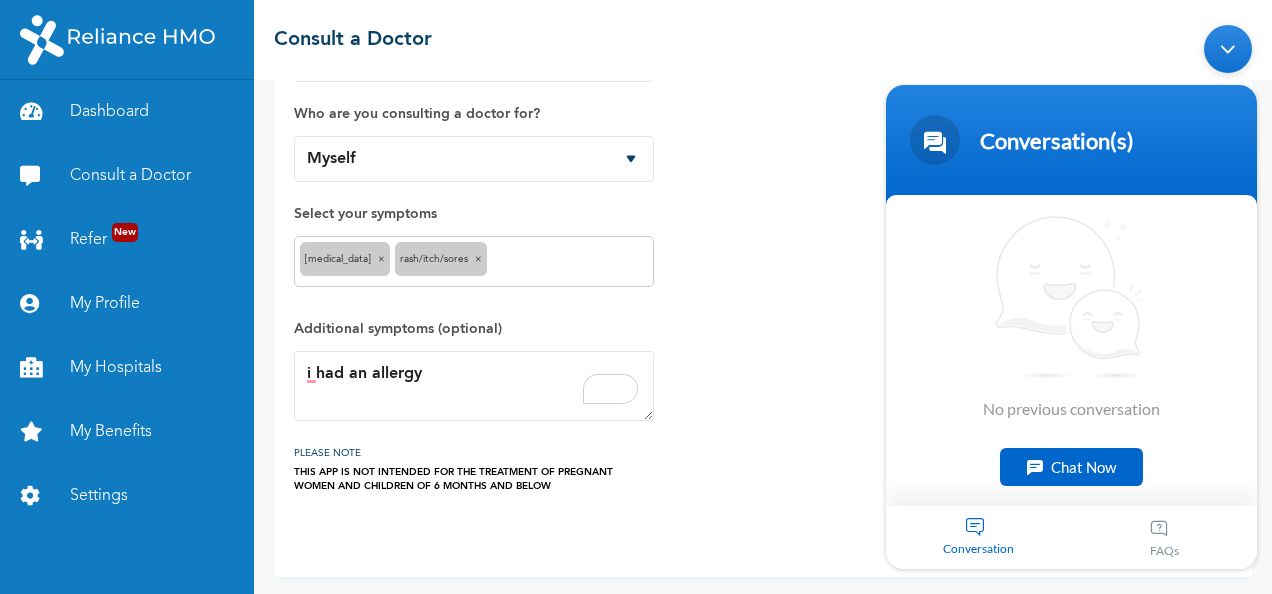 click at bounding box center [1228, 48] 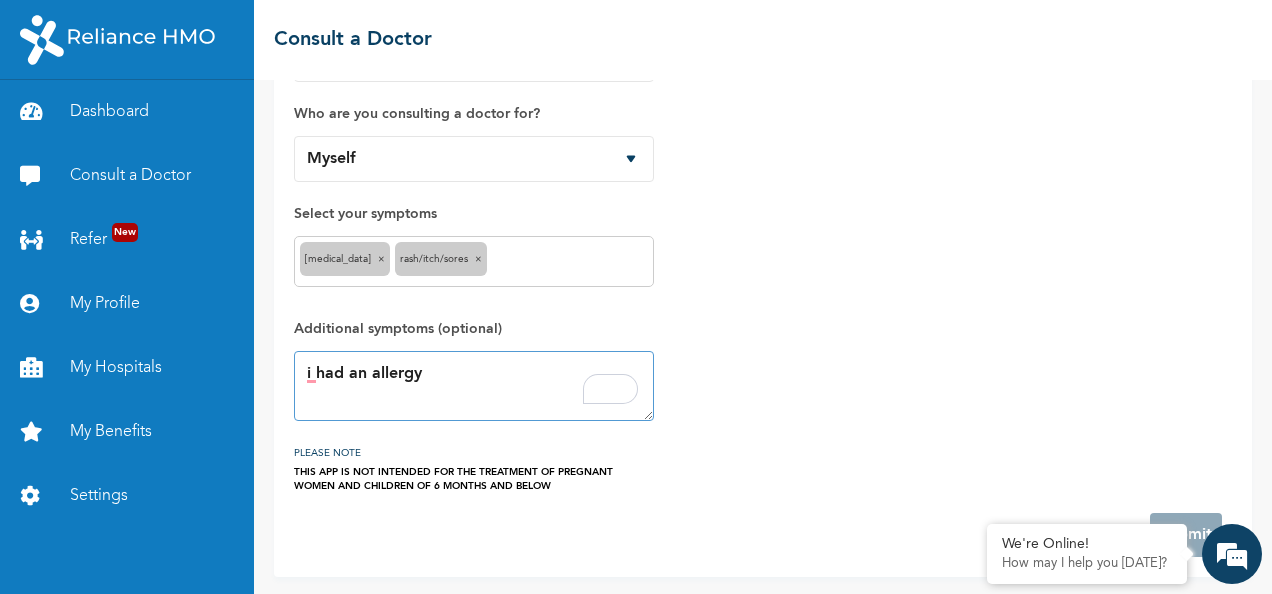 click on "i had an allergy" at bounding box center [474, 386] 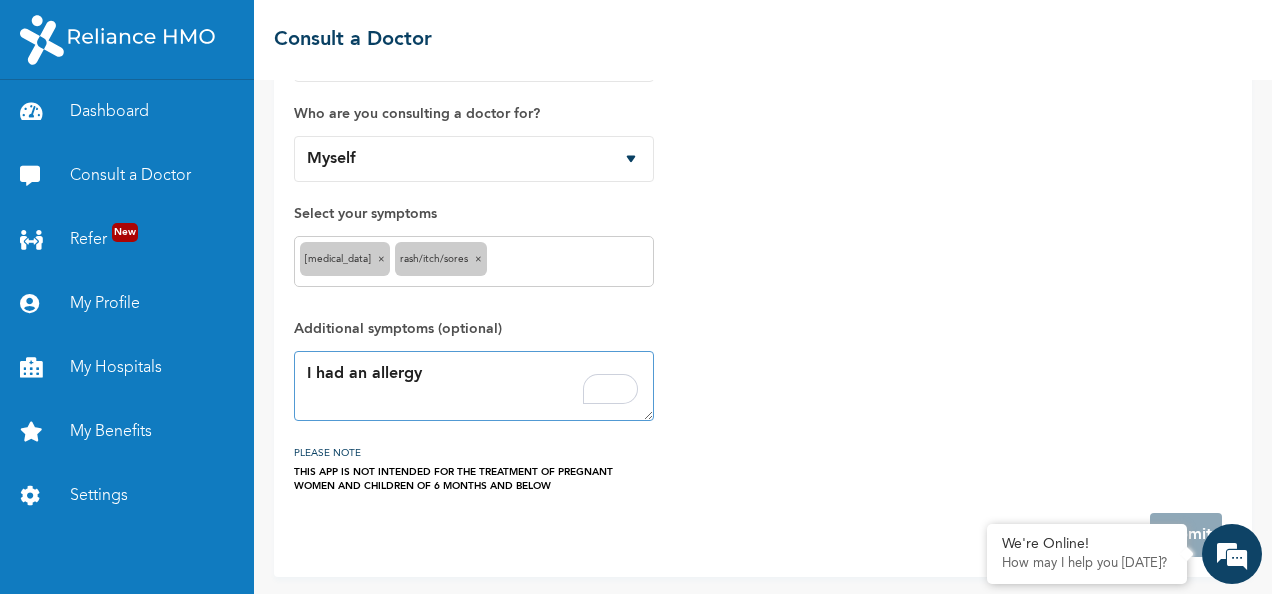 type on "I had an allergy" 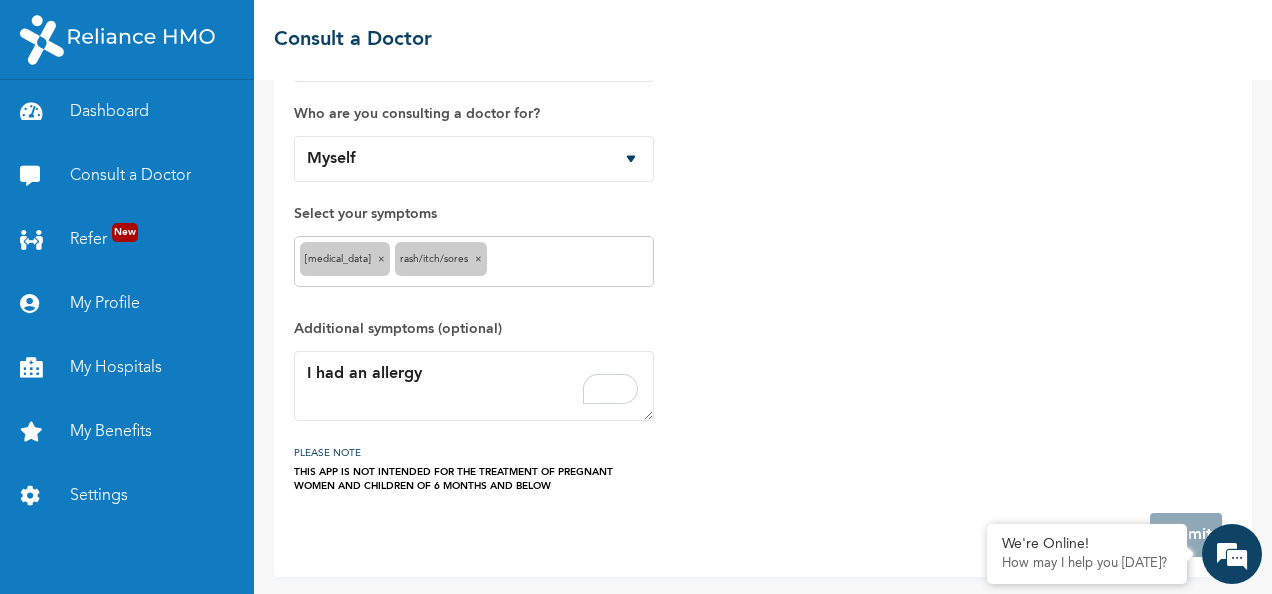 click on "×" at bounding box center [478, 259] 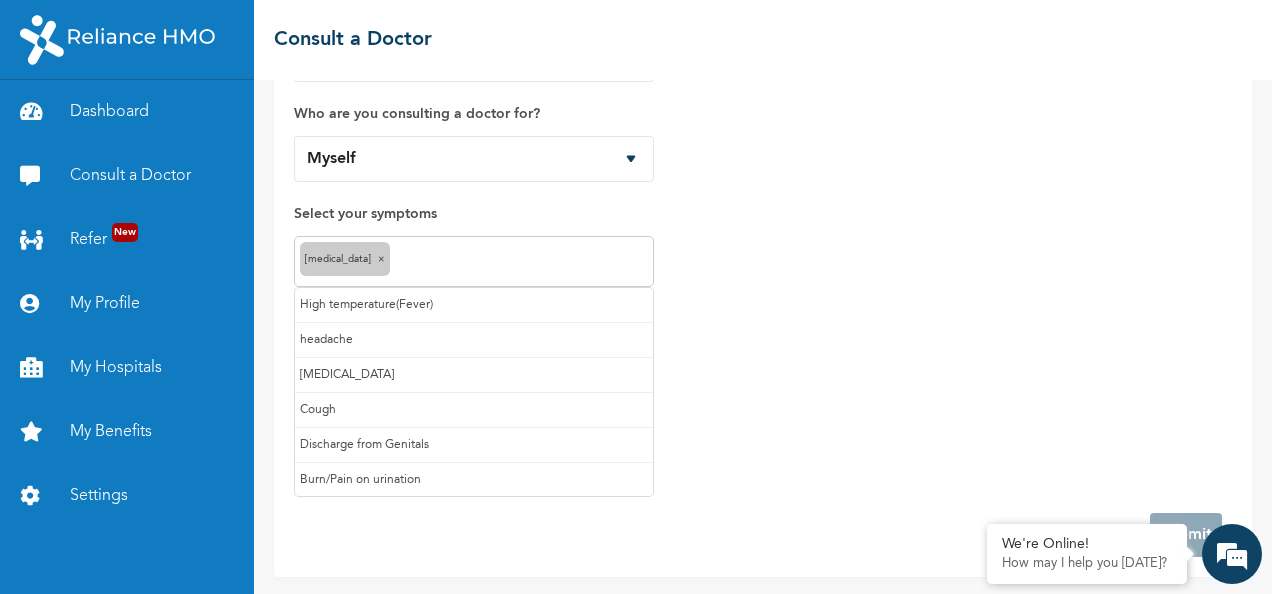 click at bounding box center [521, 262] 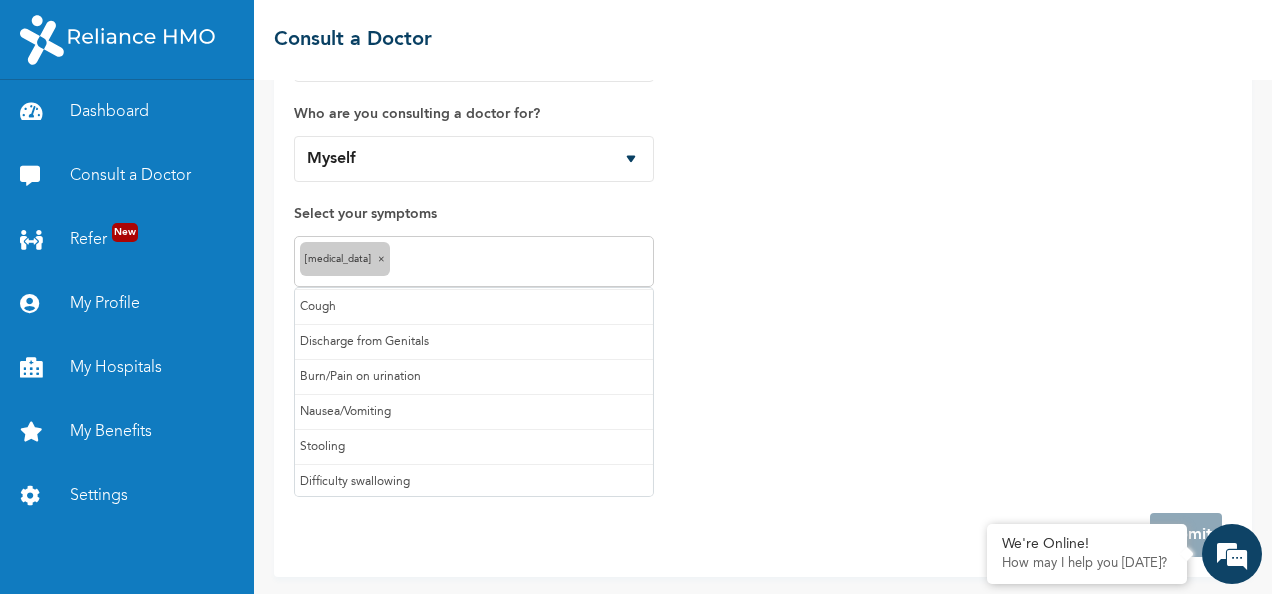 scroll, scrollTop: 172, scrollLeft: 0, axis: vertical 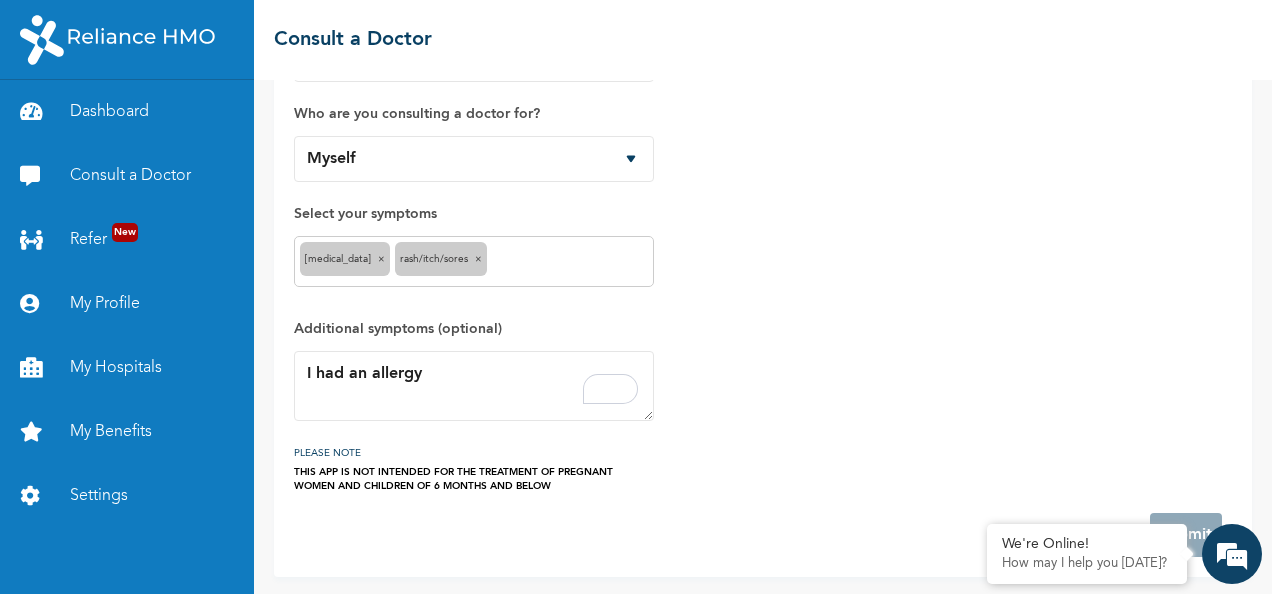click on "How would you like to consult a doctor? Chat with doctor Phone Call Who are you consulting a doctor for? Myself Select your symptoms [MEDICAL_DATA]  ×  Rash/Itch/Sores  ×  Additional symptoms (optional) I had an allergy PLEASE NOTE THIS APP IS NOT INTENDED FOR THE TREATMENT OF PREGNANT WOMEN AND CHILDREN OF 6 MONTHS AND BELOW" at bounding box center [763, 237] 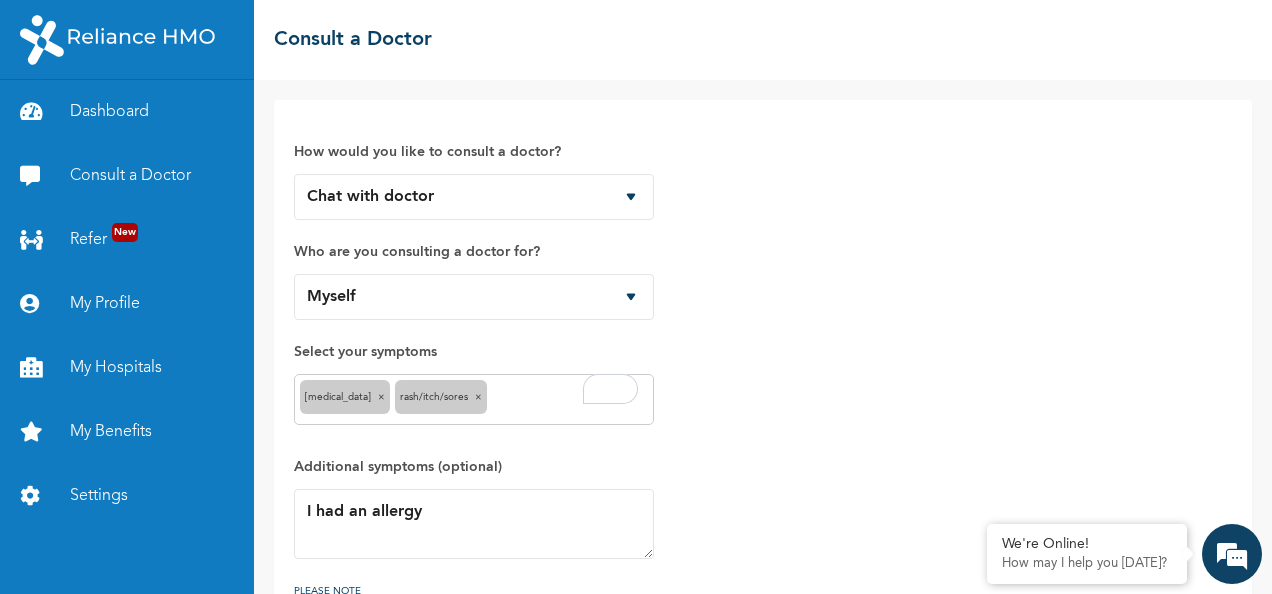 scroll, scrollTop: 0, scrollLeft: 0, axis: both 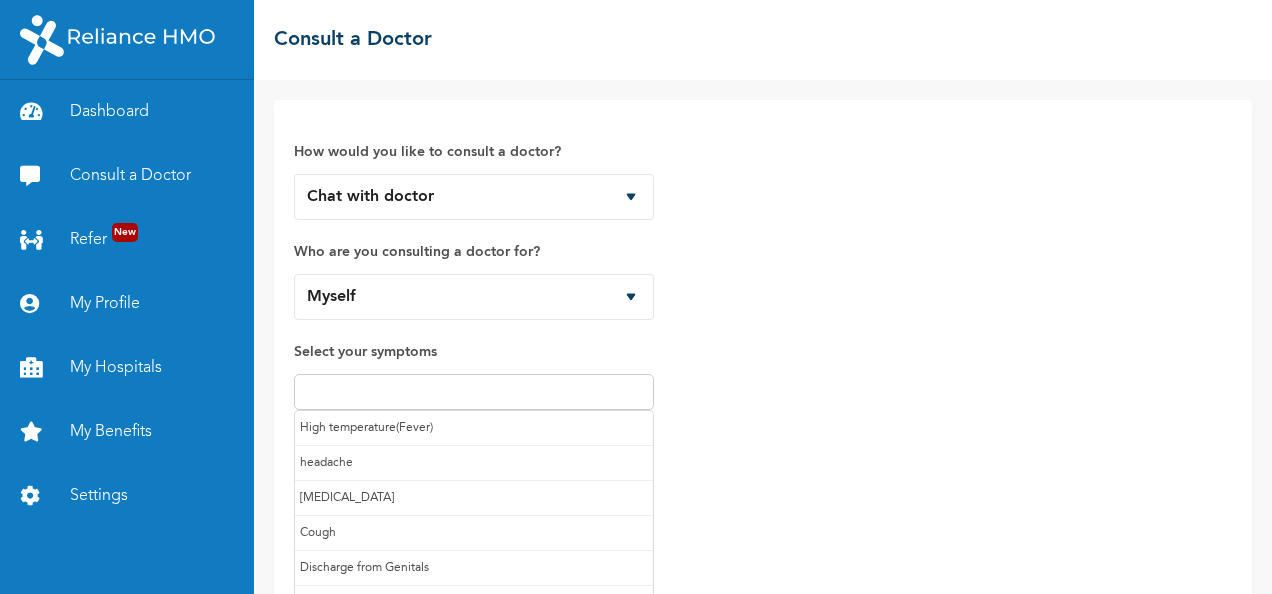 click at bounding box center [474, 392] 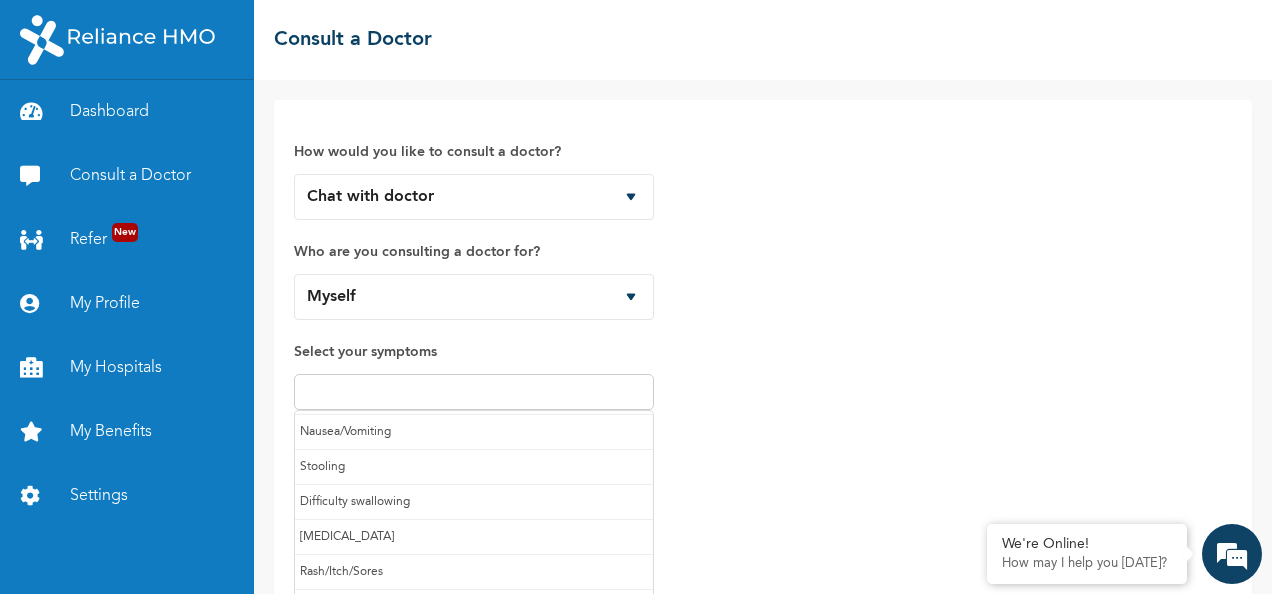 scroll, scrollTop: 207, scrollLeft: 0, axis: vertical 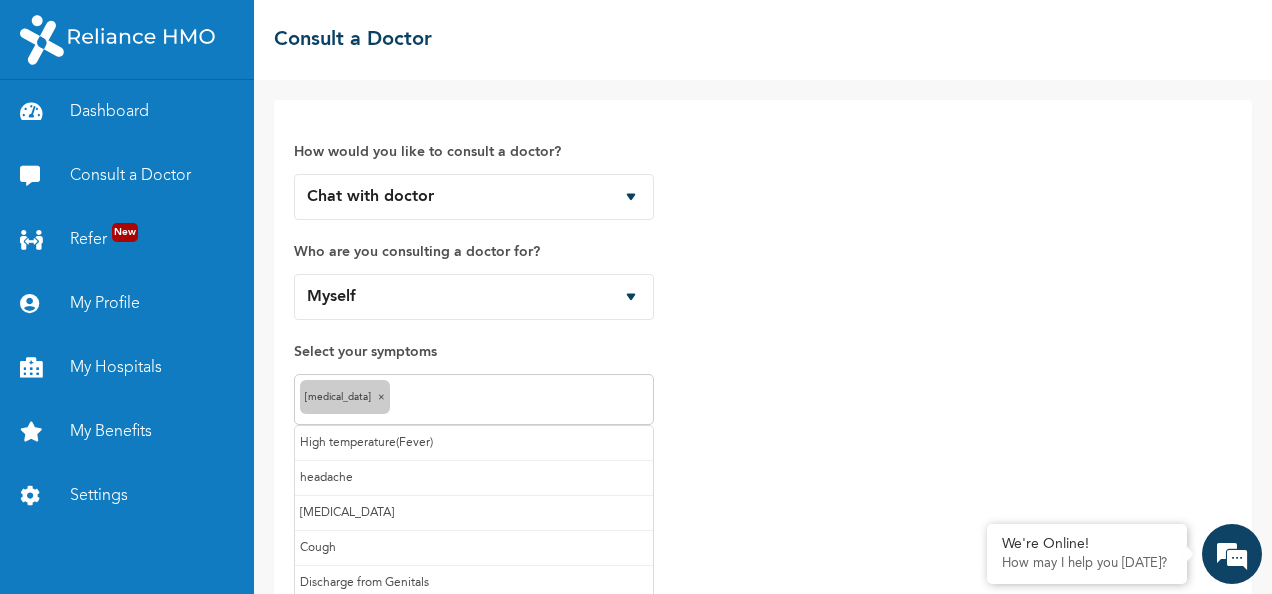 click at bounding box center [521, 400] 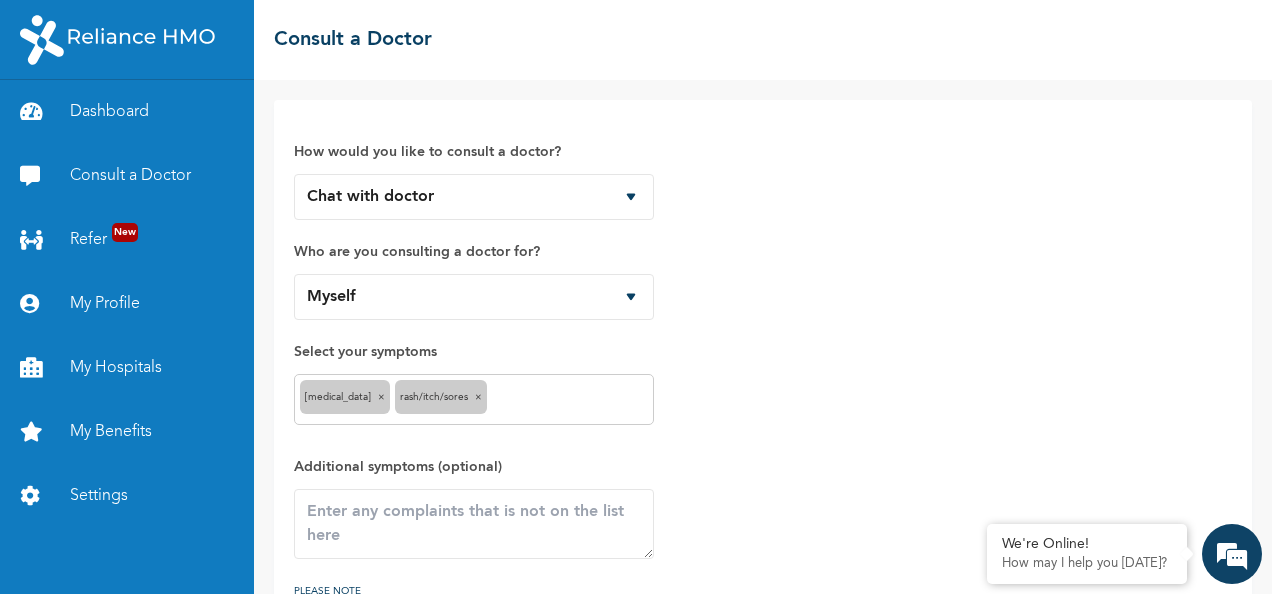 scroll, scrollTop: 138, scrollLeft: 0, axis: vertical 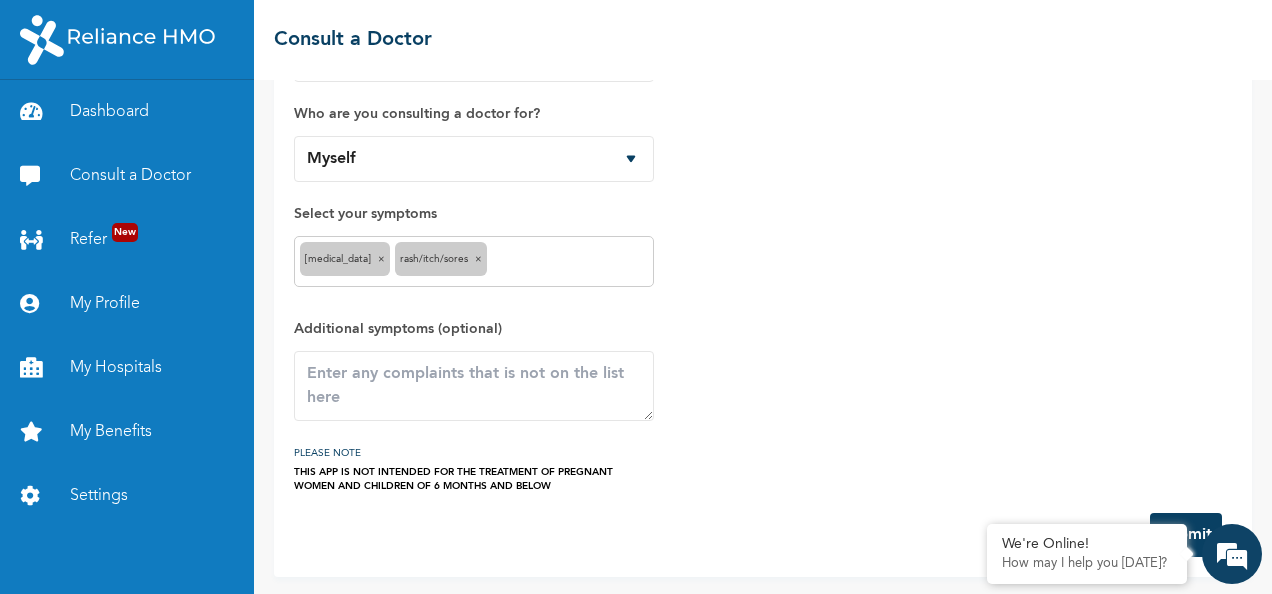 click on "Submit" at bounding box center [1186, 535] 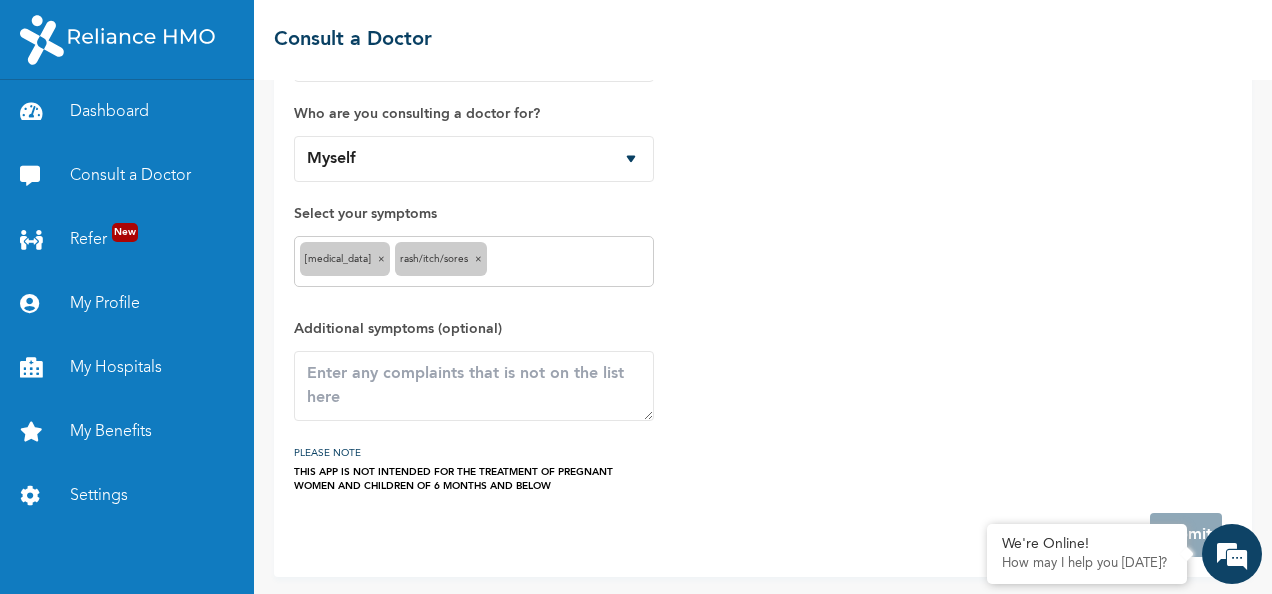 scroll, scrollTop: 0, scrollLeft: 0, axis: both 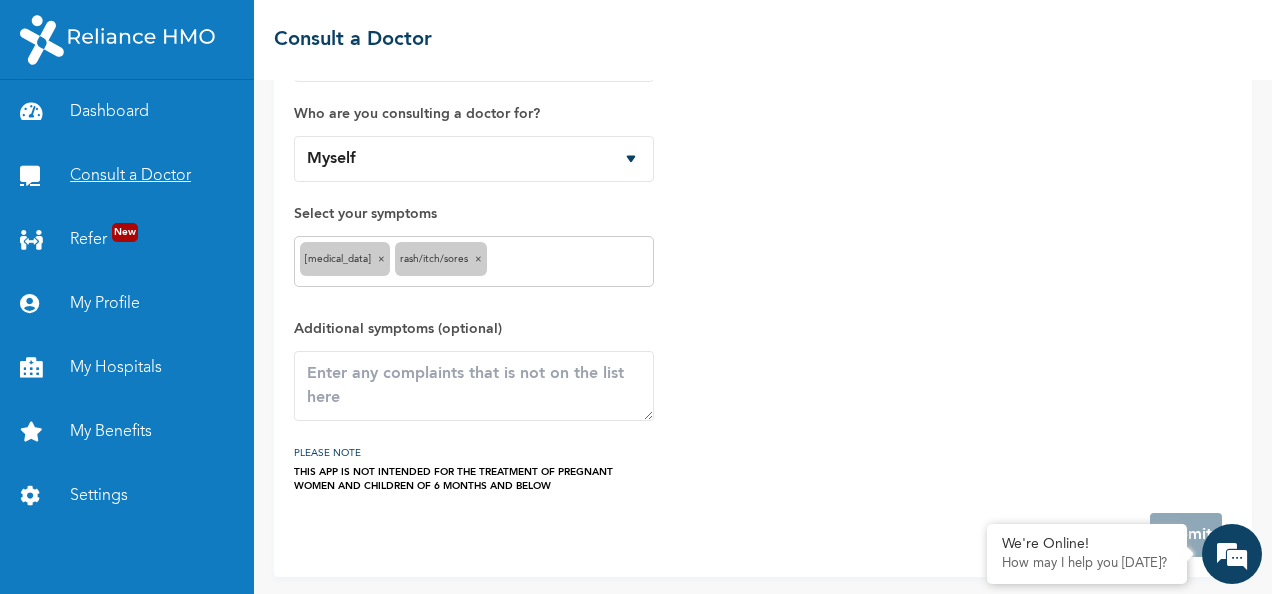 click on "Consult a Doctor" at bounding box center [127, 176] 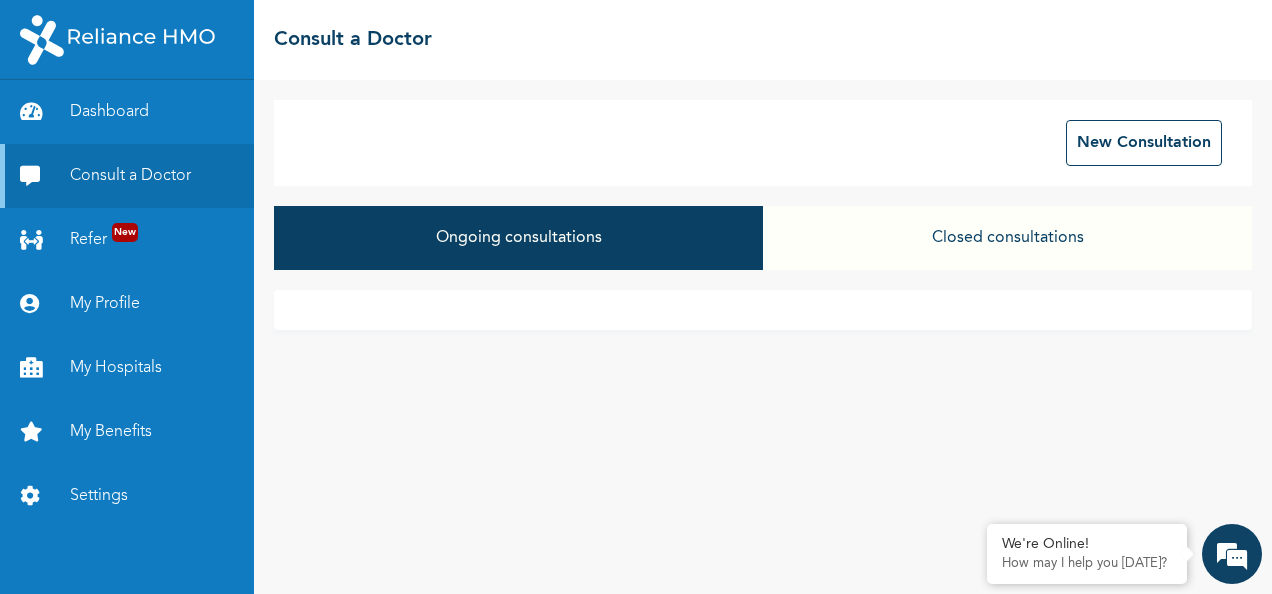 click on "Ongoing consultations" at bounding box center (518, 238) 